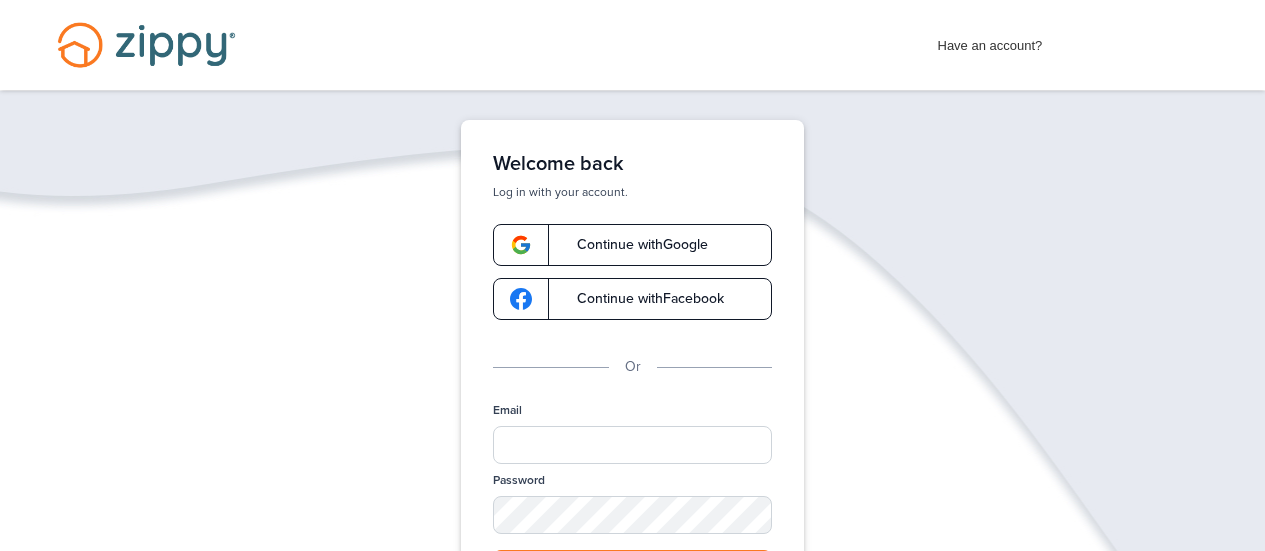 scroll, scrollTop: 0, scrollLeft: 0, axis: both 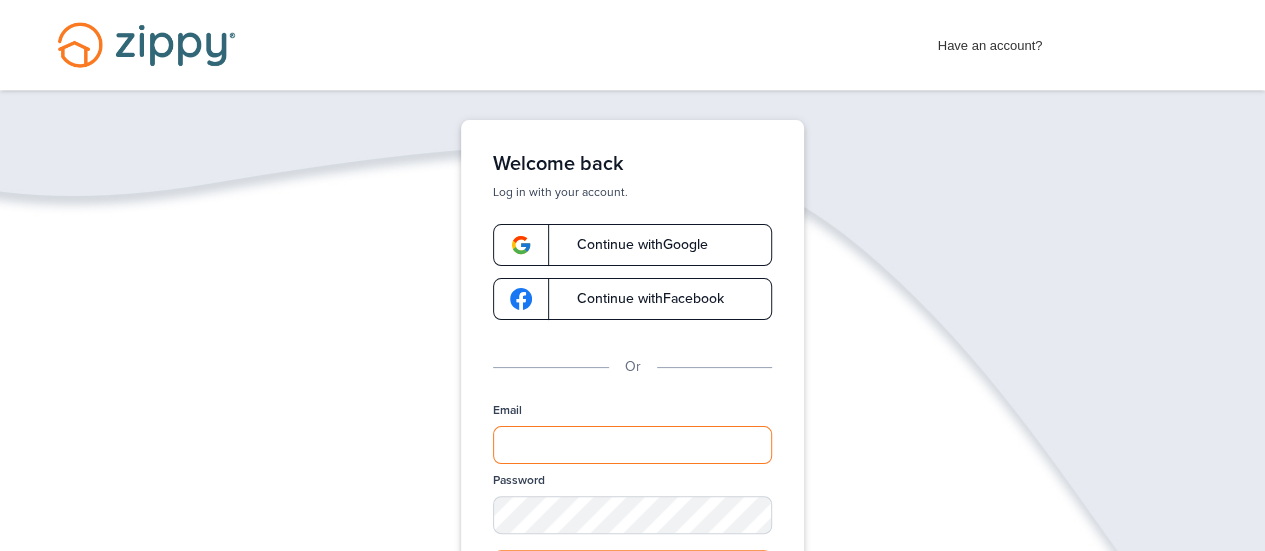 click on "Email" at bounding box center [632, 445] 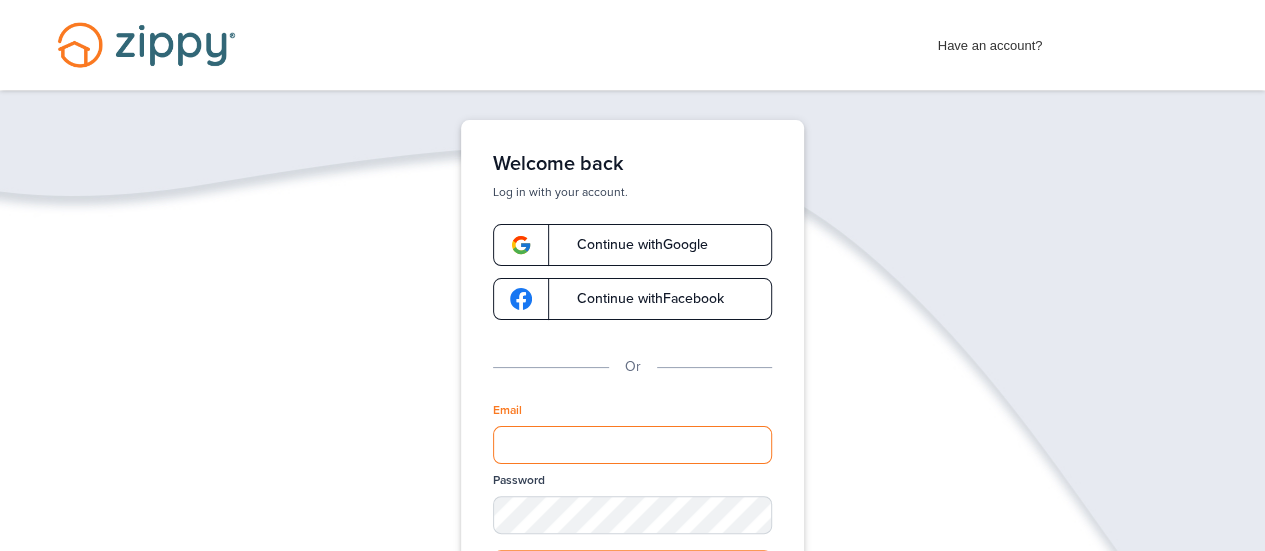 paste on "**********" 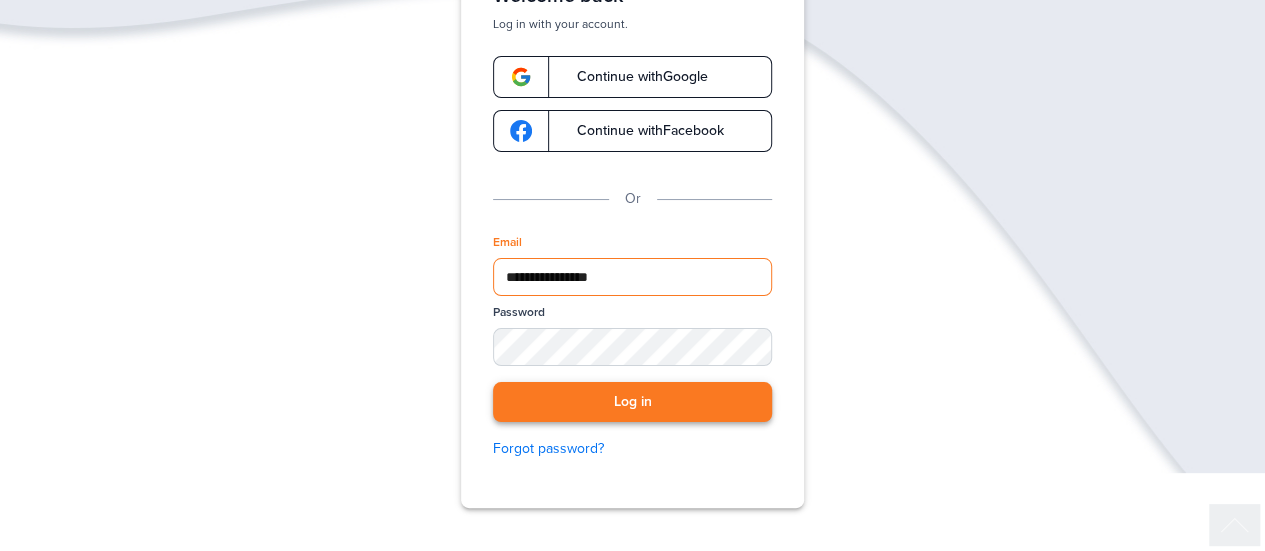 scroll, scrollTop: 200, scrollLeft: 0, axis: vertical 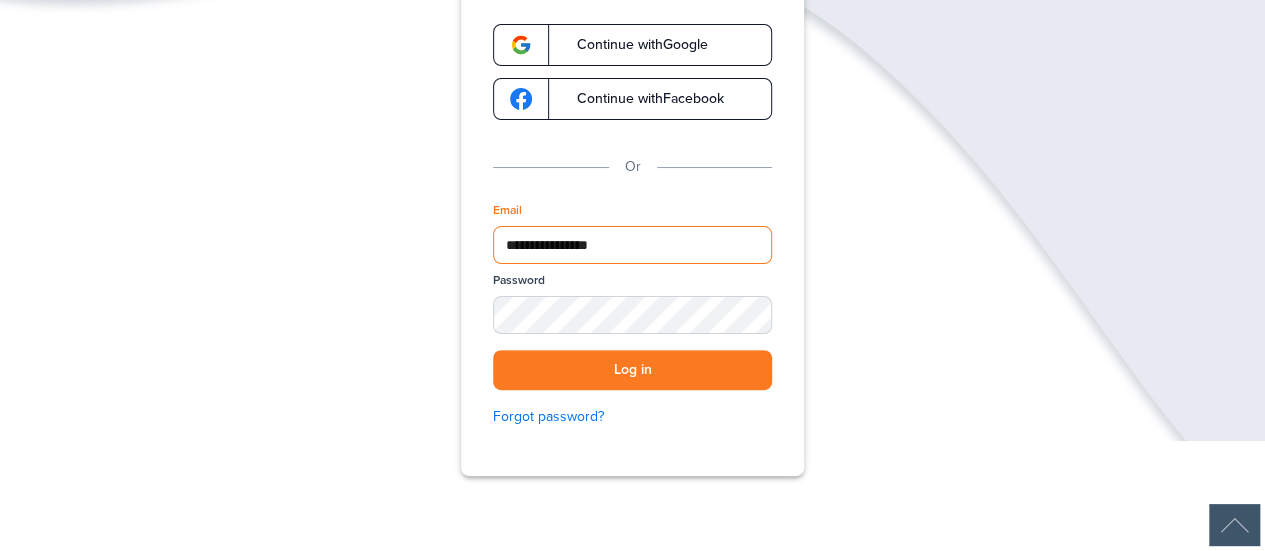 type on "**********" 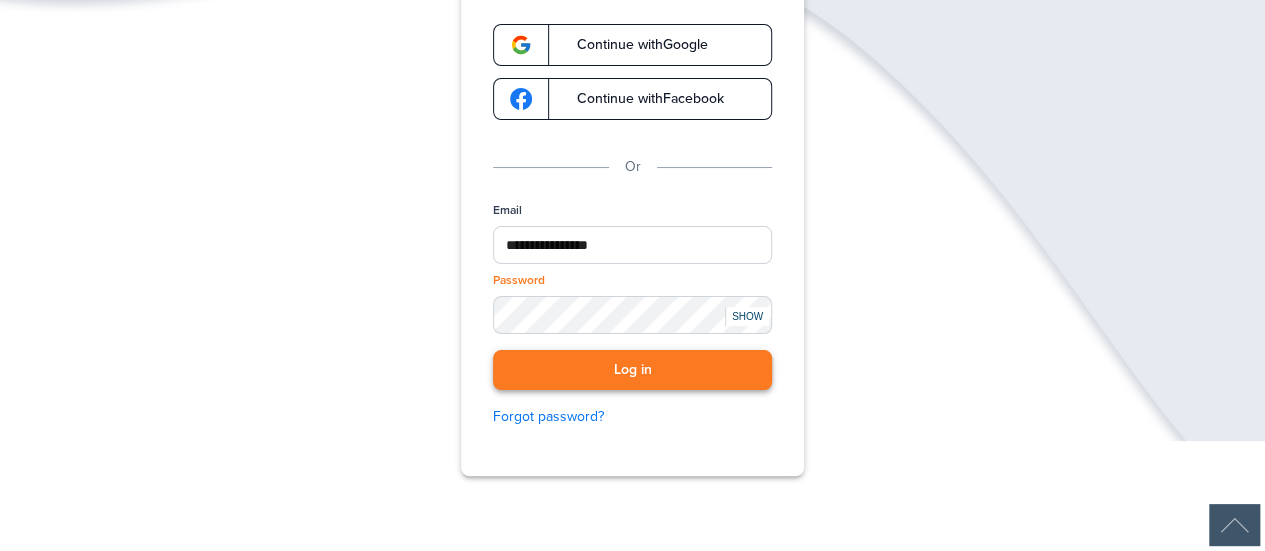 click on "Log in" at bounding box center (632, 370) 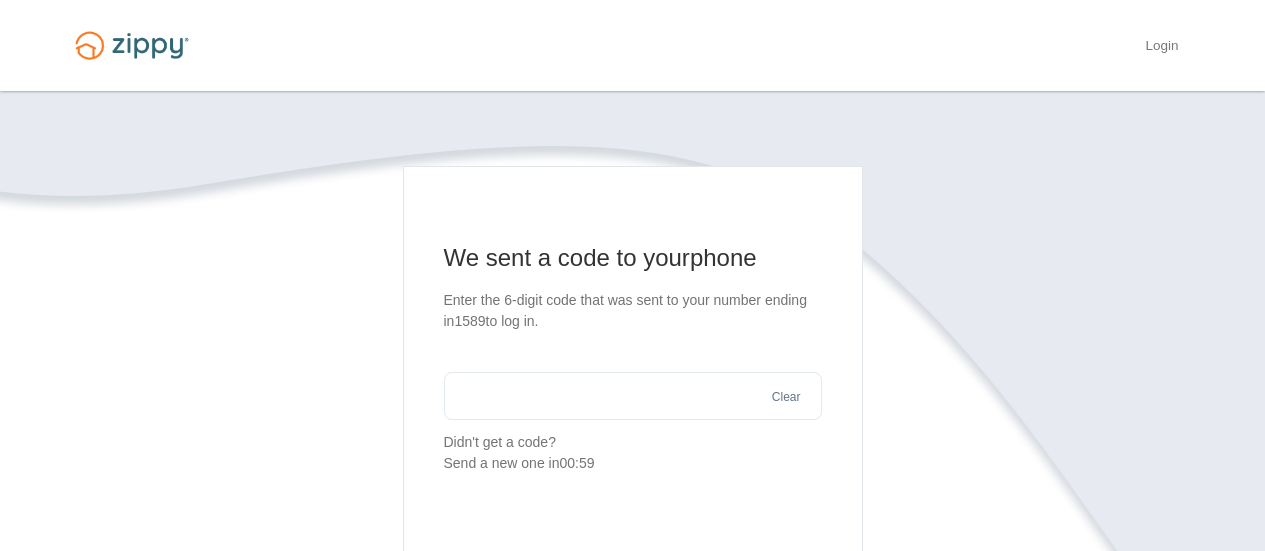 scroll, scrollTop: 0, scrollLeft: 0, axis: both 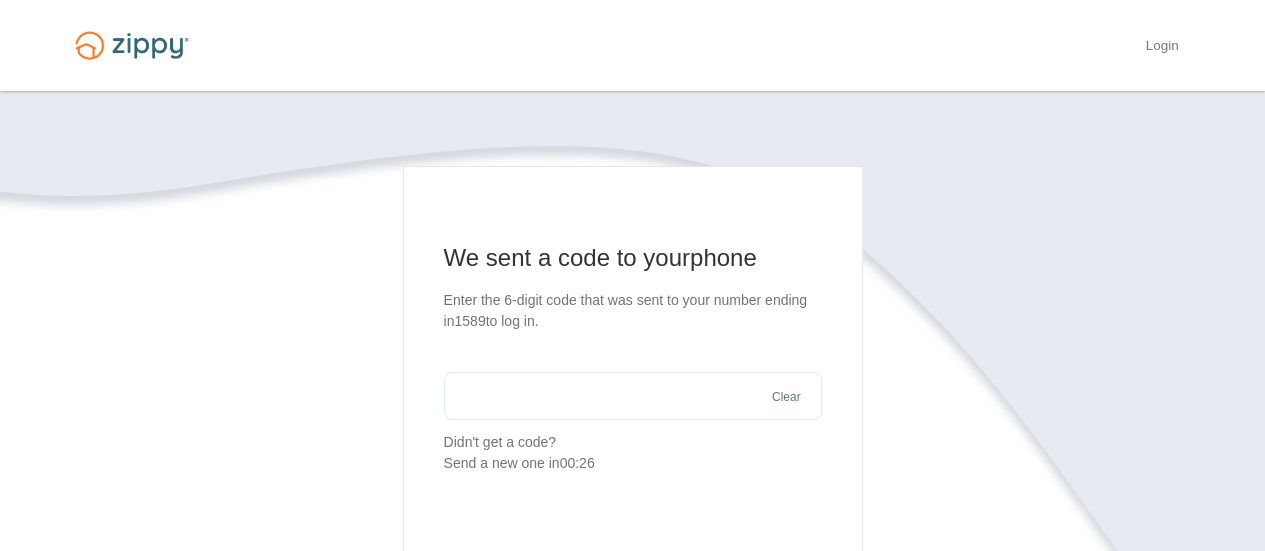 click at bounding box center (633, 396) 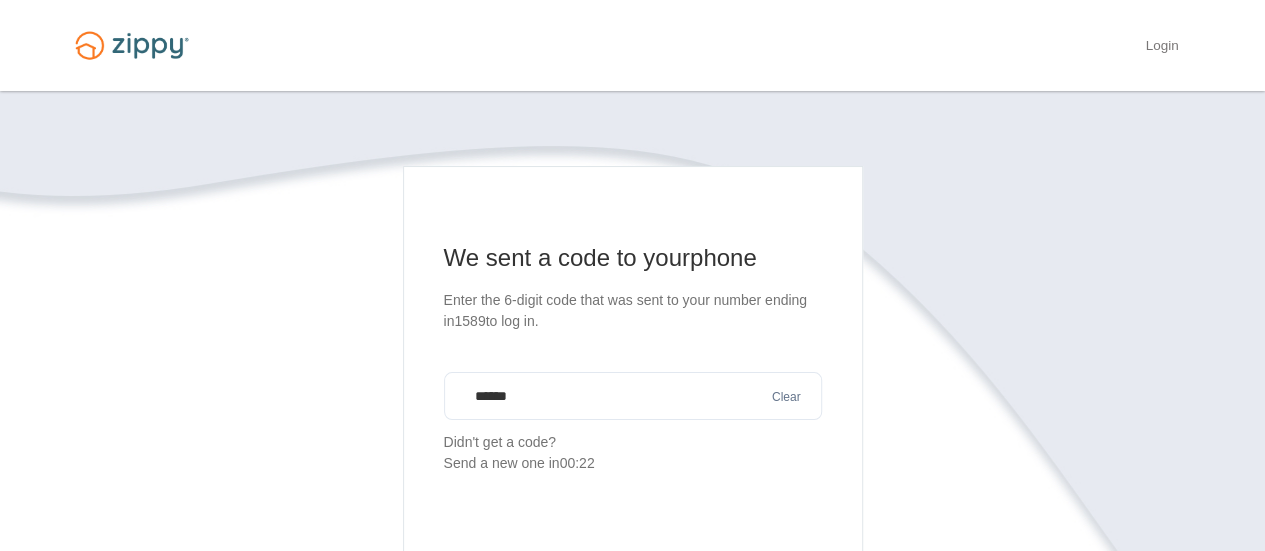type on "******" 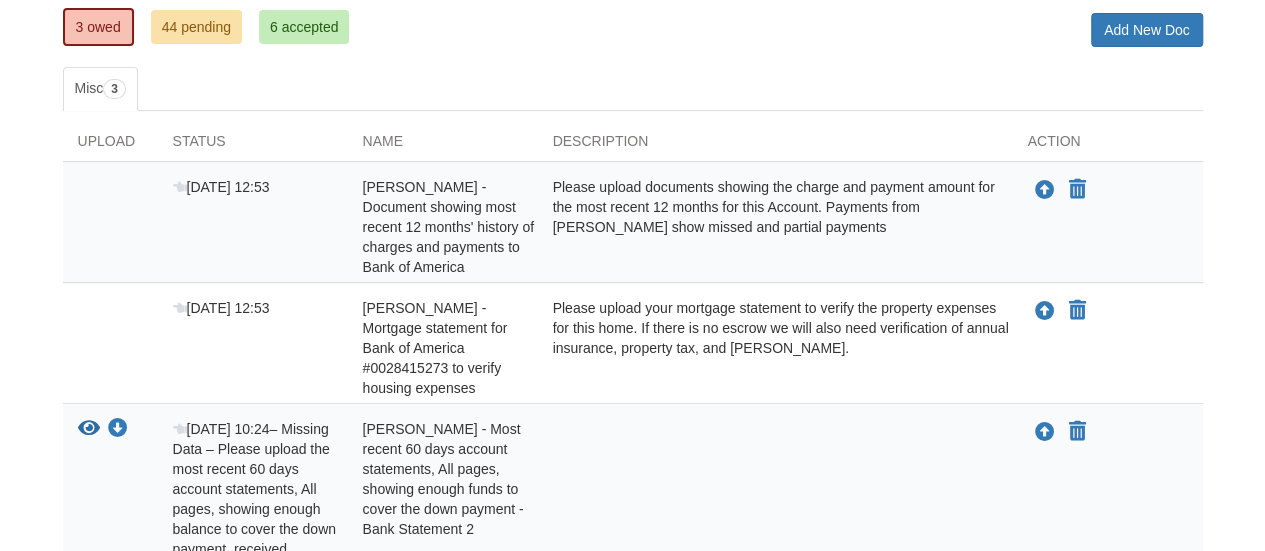 scroll, scrollTop: 0, scrollLeft: 0, axis: both 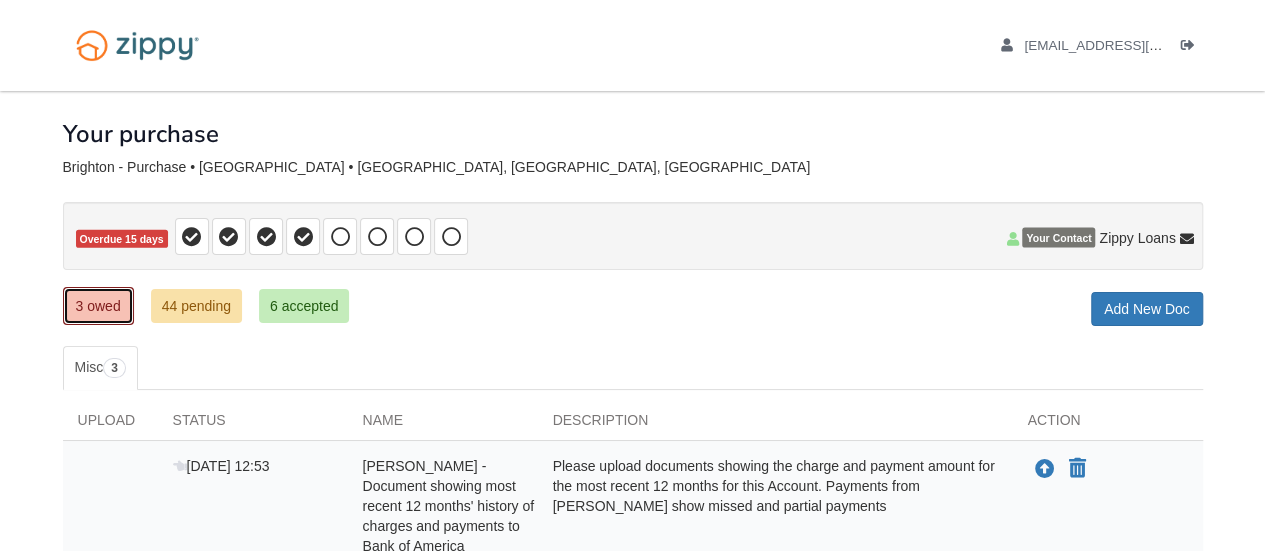 click on "3 owed" at bounding box center [98, 306] 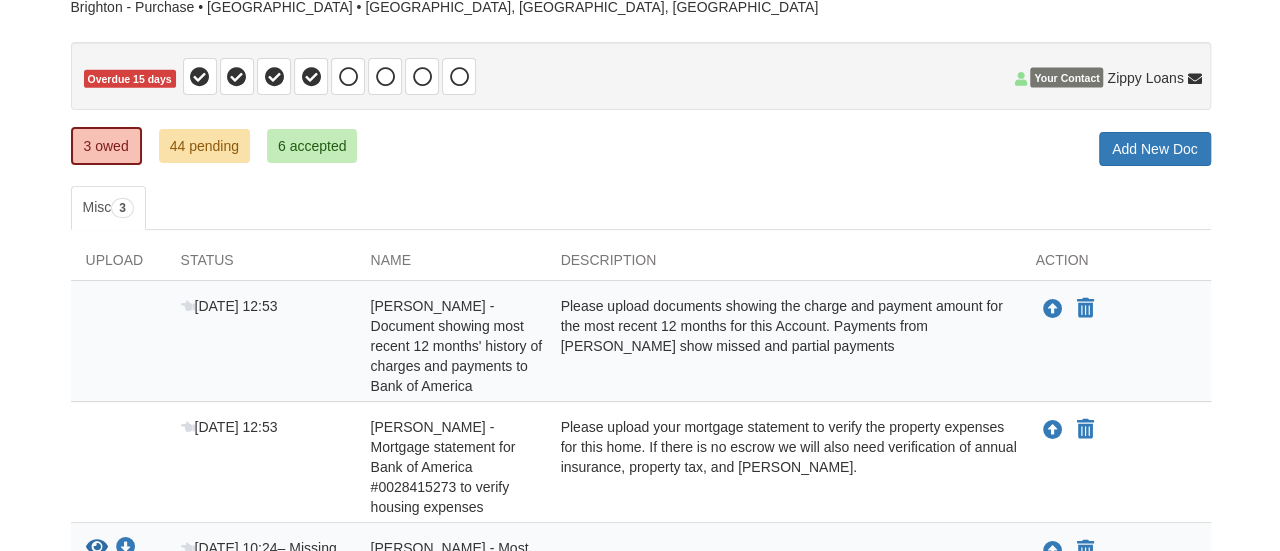scroll, scrollTop: 200, scrollLeft: 0, axis: vertical 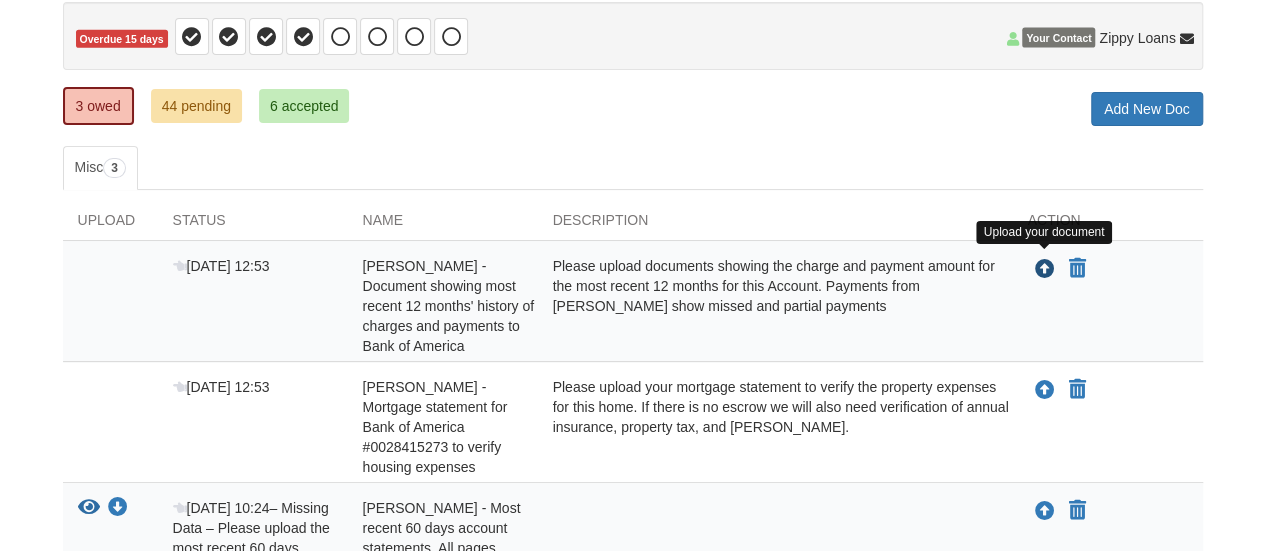 click at bounding box center [1045, 270] 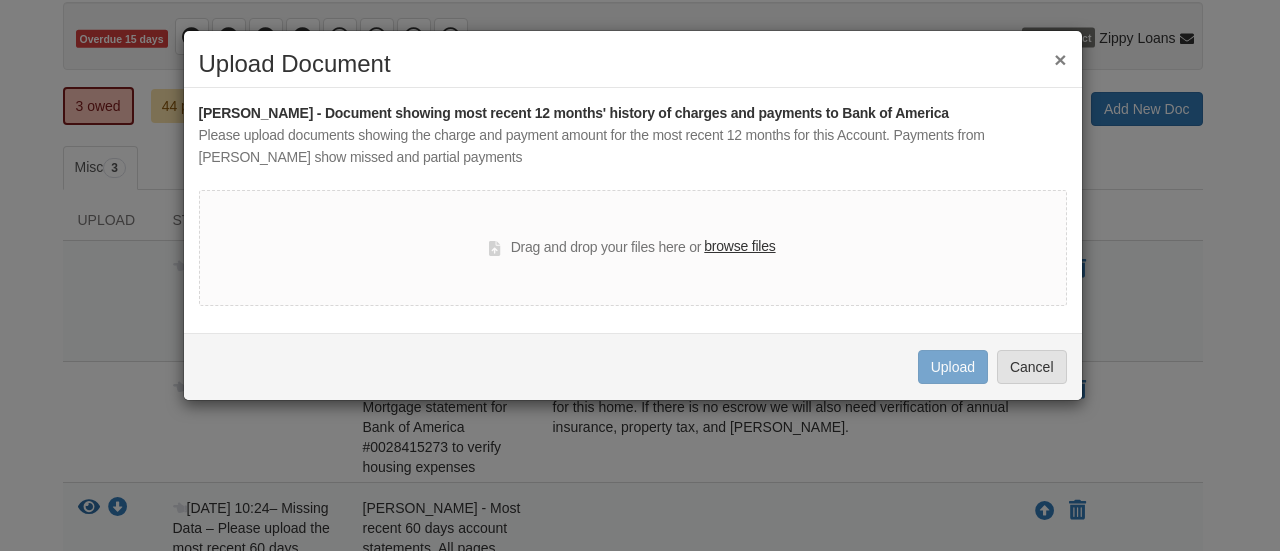 click on "browse files" at bounding box center (739, 247) 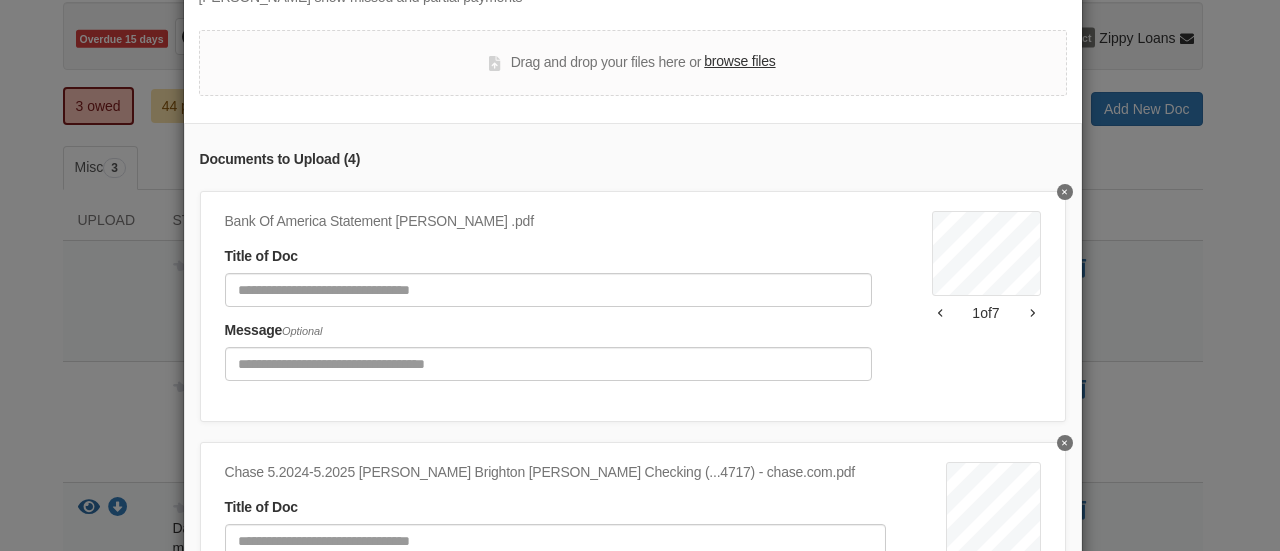 scroll, scrollTop: 200, scrollLeft: 0, axis: vertical 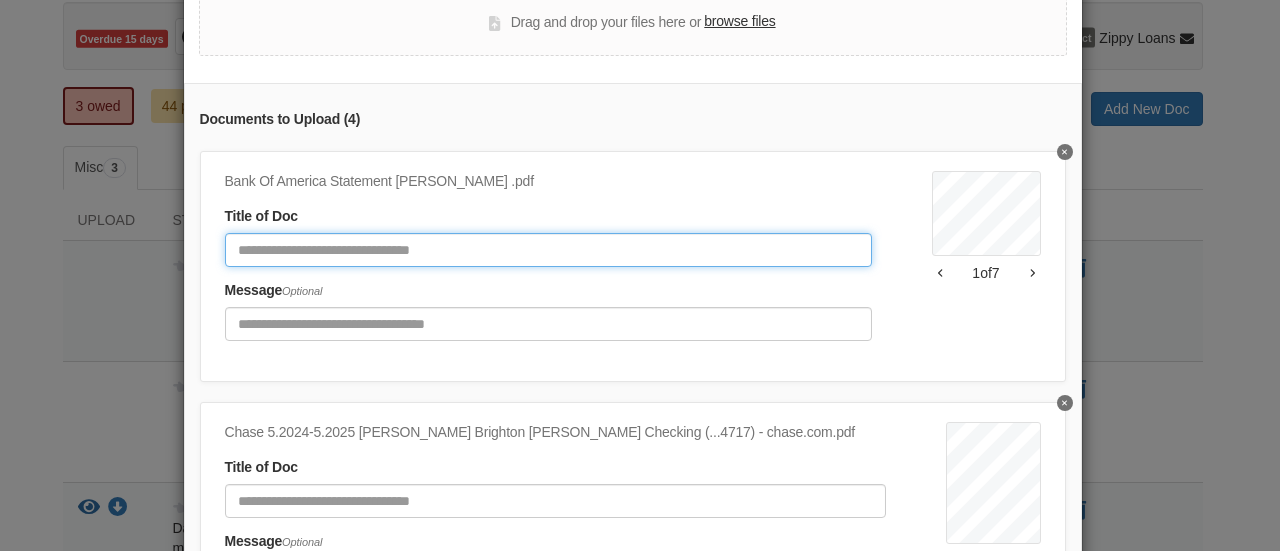 click 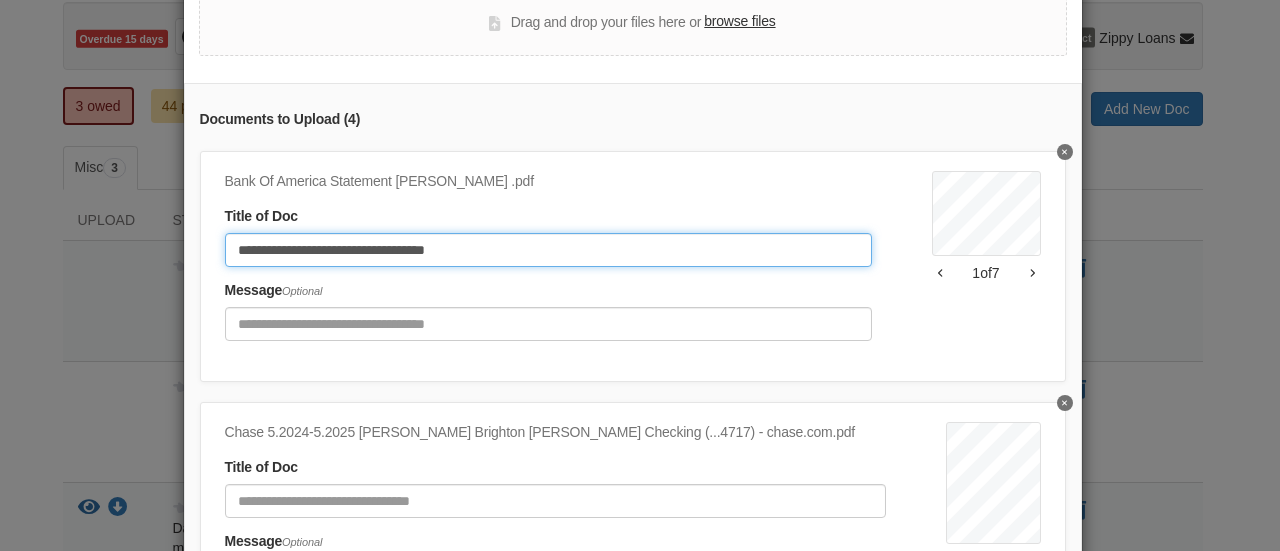 drag, startPoint x: 495, startPoint y: 246, endPoint x: 484, endPoint y: 243, distance: 11.401754 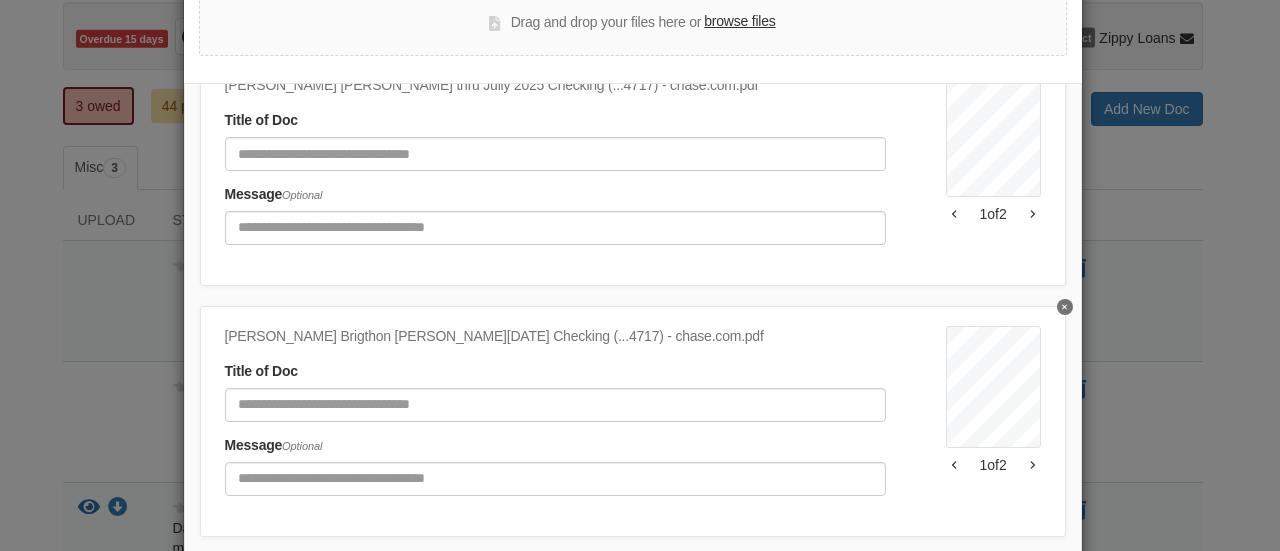 scroll, scrollTop: 10, scrollLeft: 0, axis: vertical 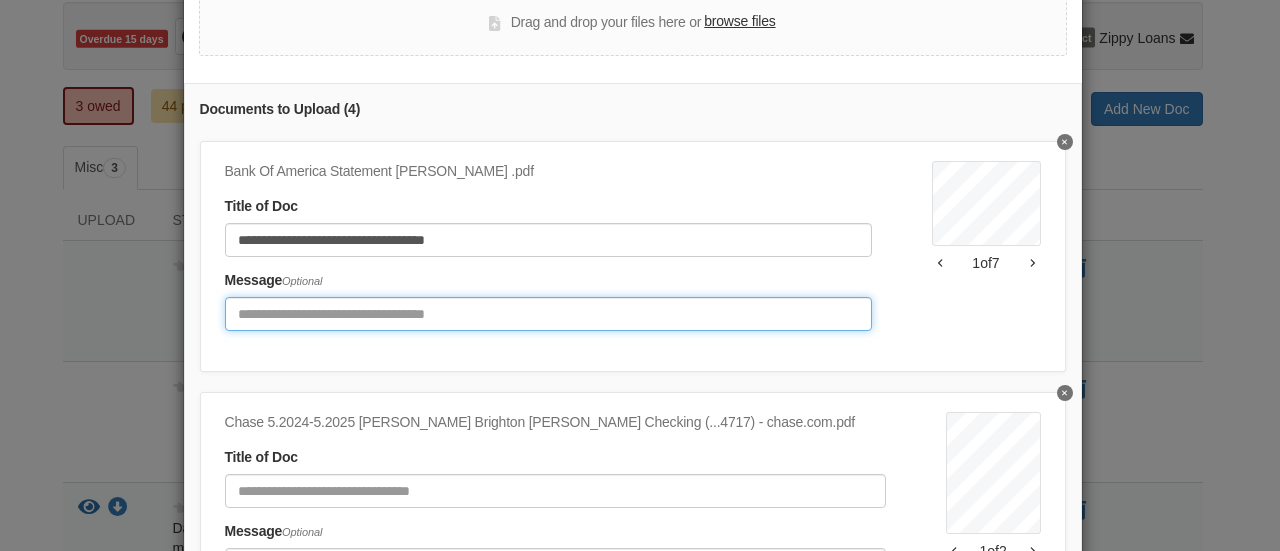 click at bounding box center [548, 314] 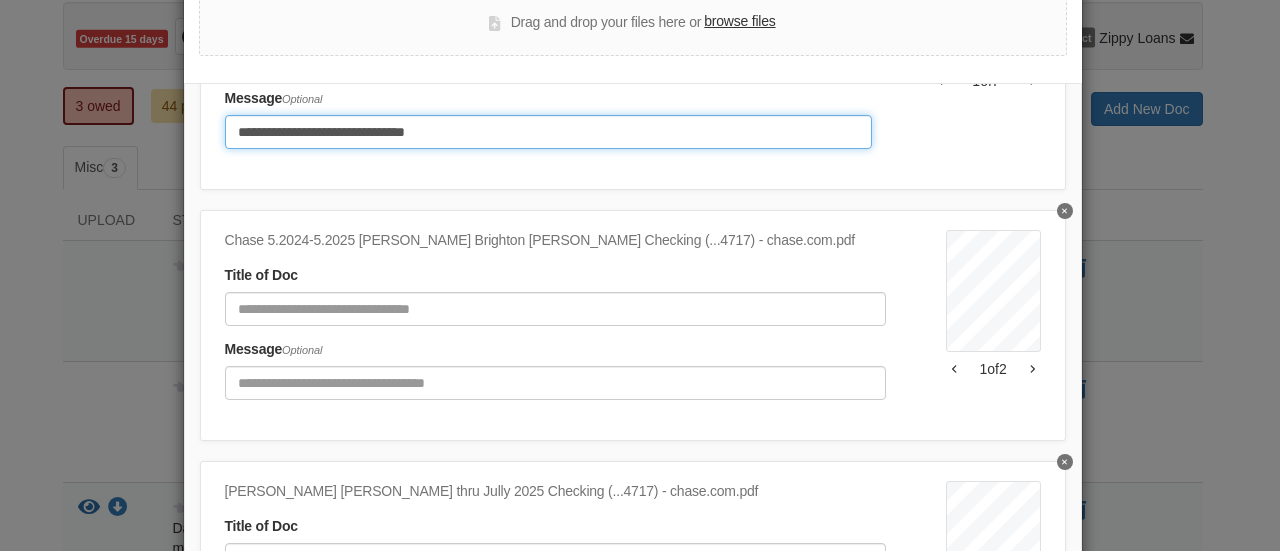 scroll, scrollTop: 210, scrollLeft: 0, axis: vertical 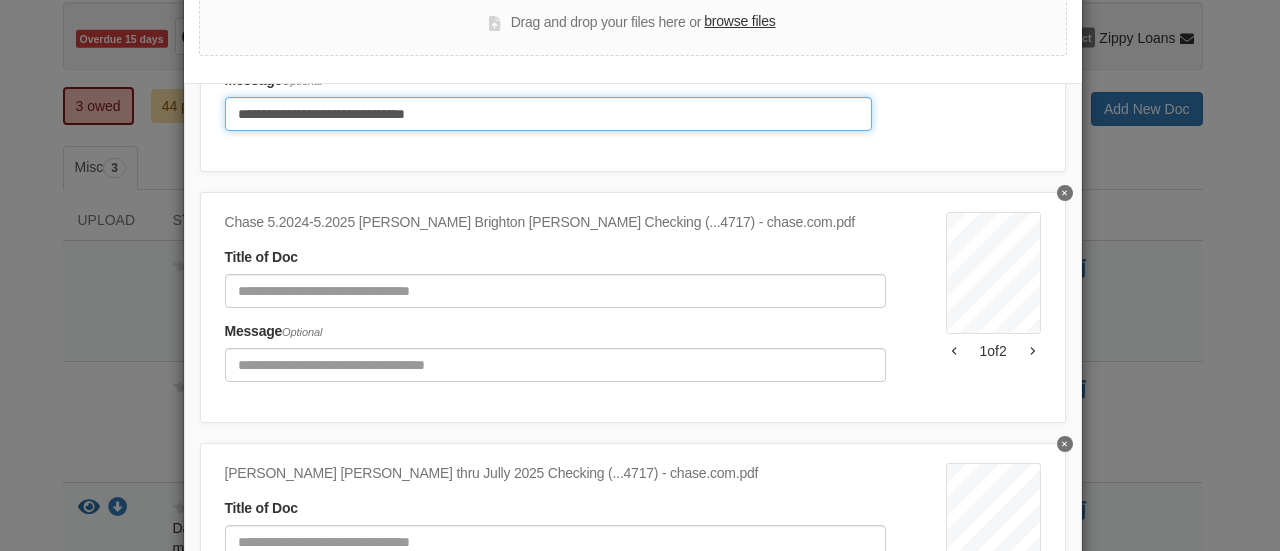 type on "**********" 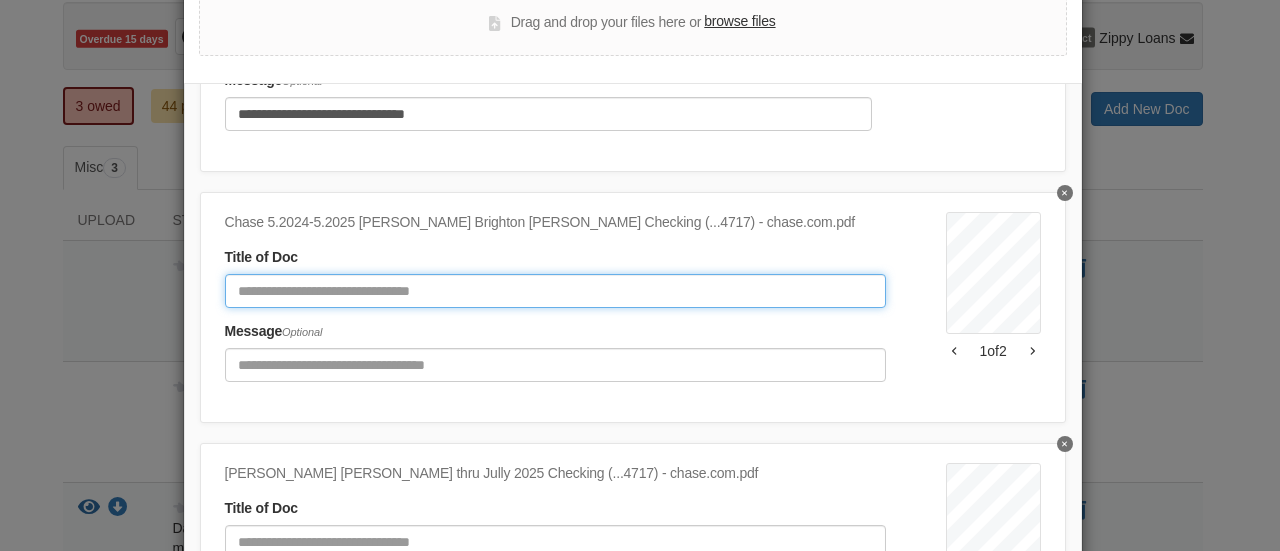 click 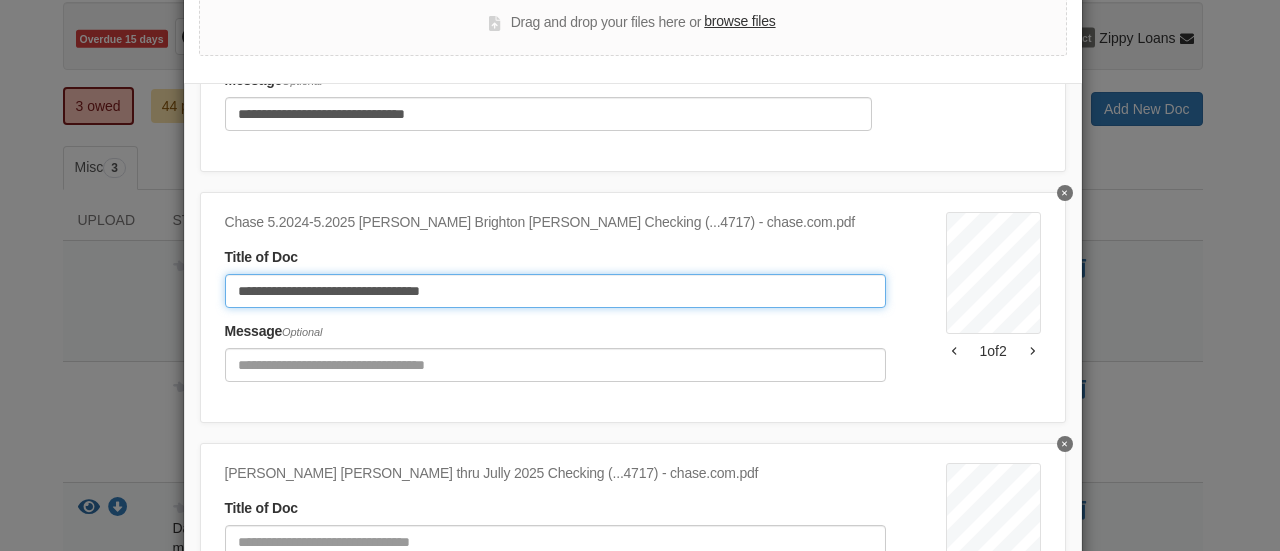 drag, startPoint x: 510, startPoint y: 279, endPoint x: 454, endPoint y: 290, distance: 57.070133 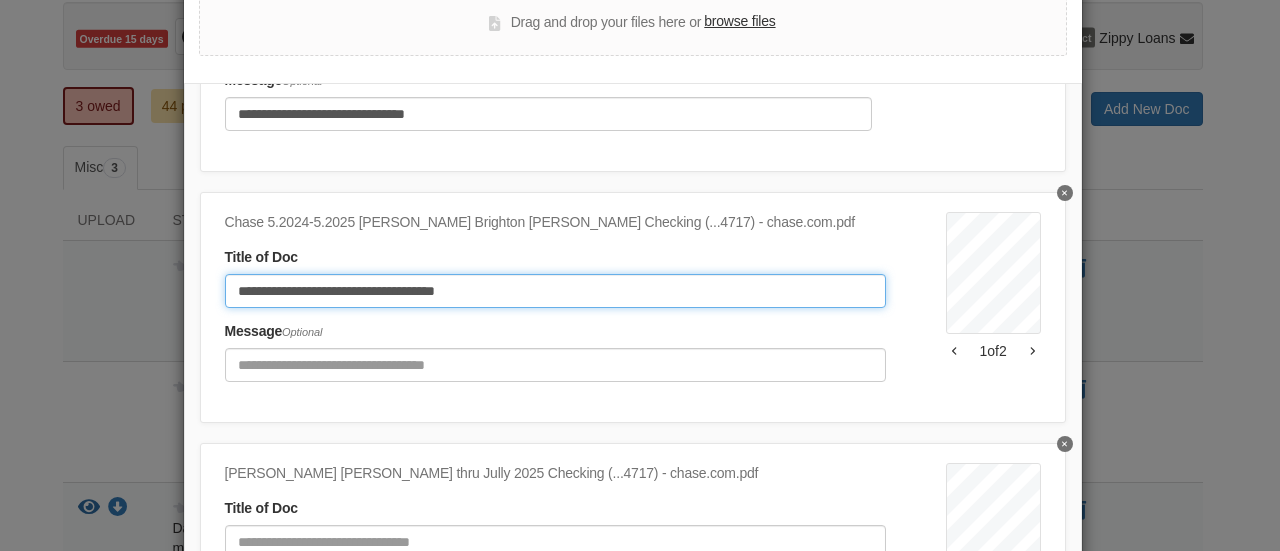 type on "**********" 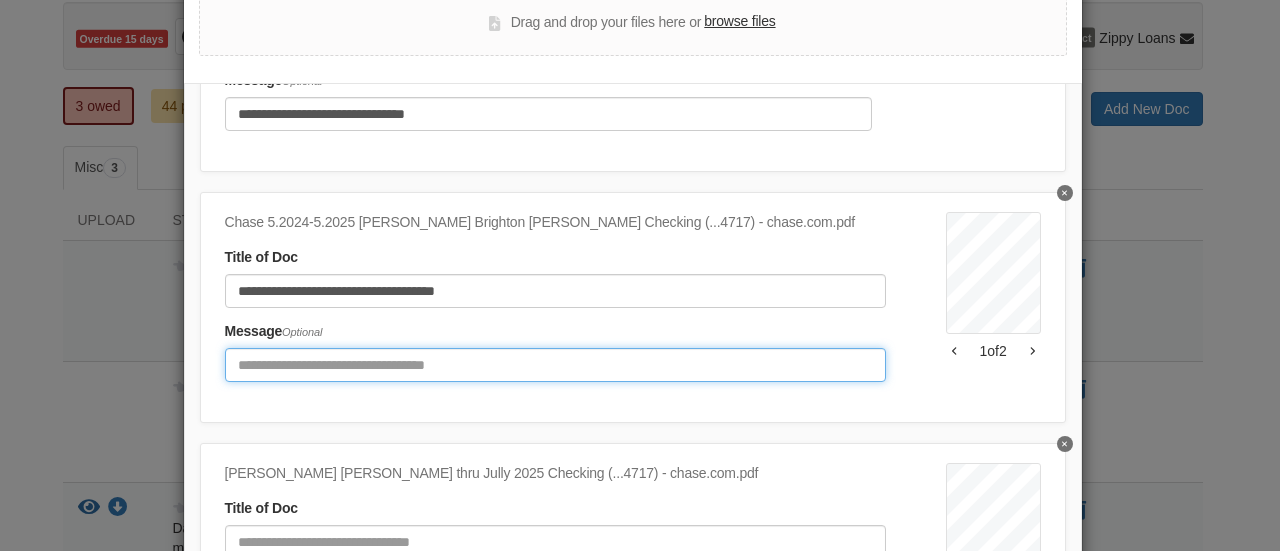 click at bounding box center (555, 365) 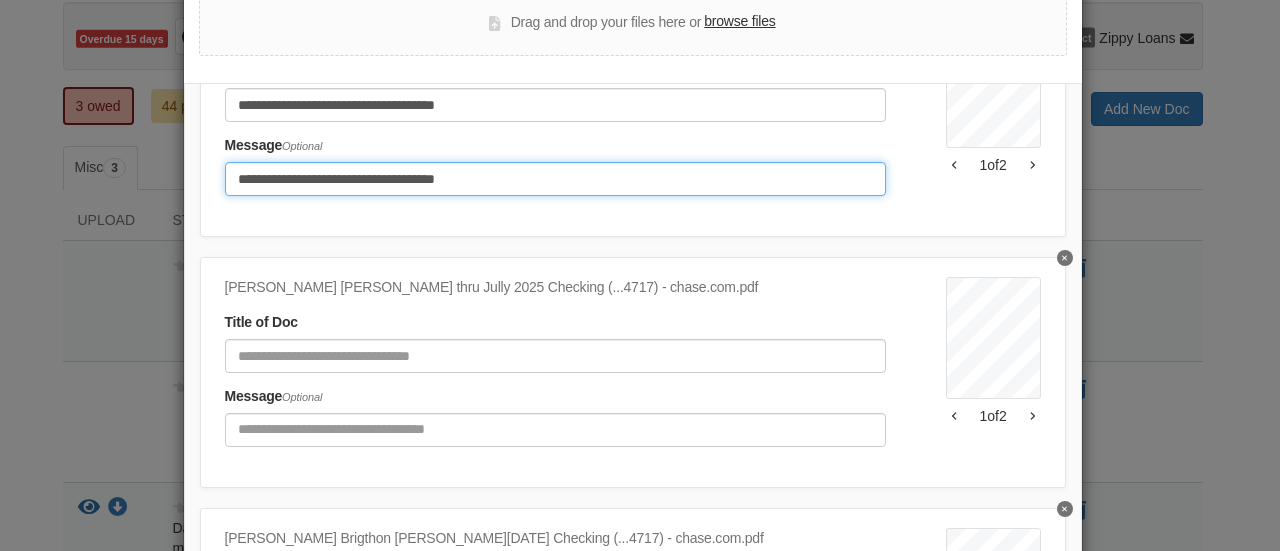 scroll, scrollTop: 410, scrollLeft: 0, axis: vertical 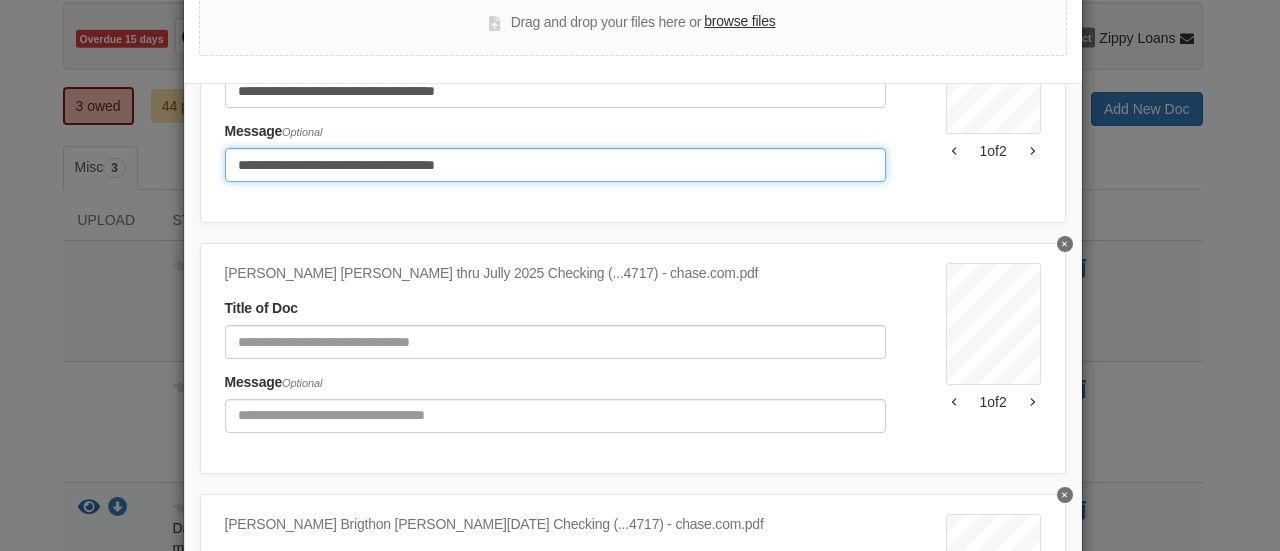 type on "**********" 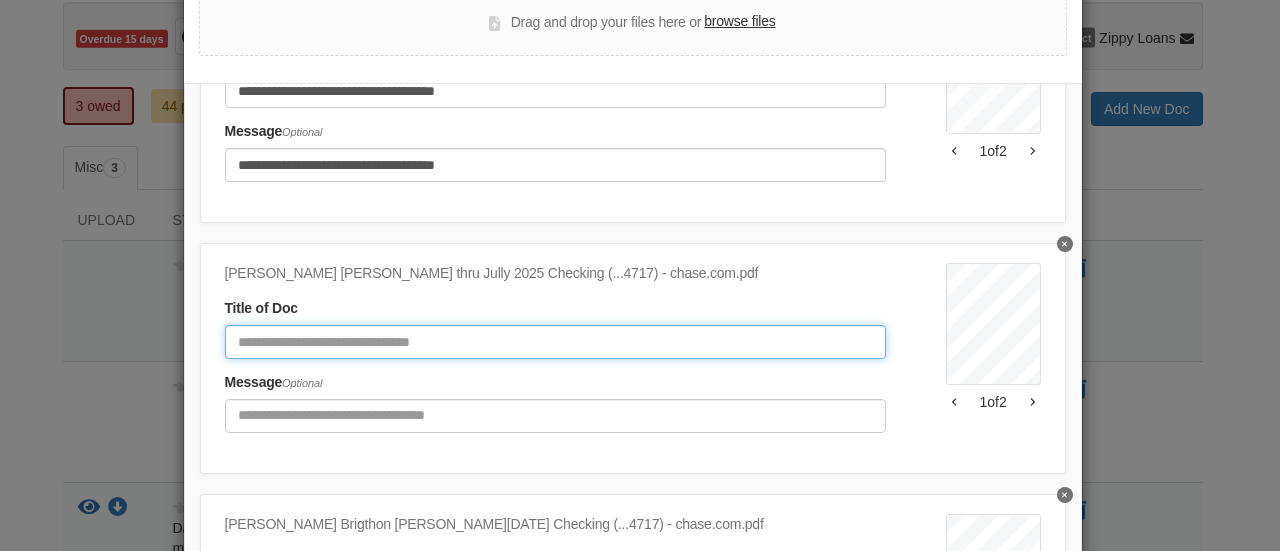 click 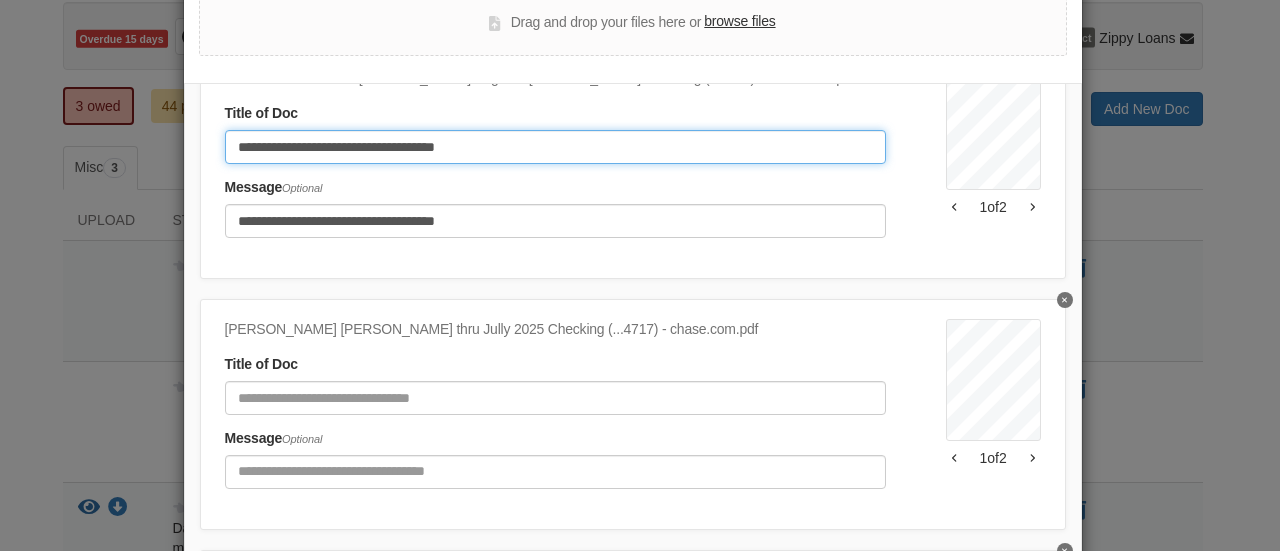 scroll, scrollTop: 328, scrollLeft: 0, axis: vertical 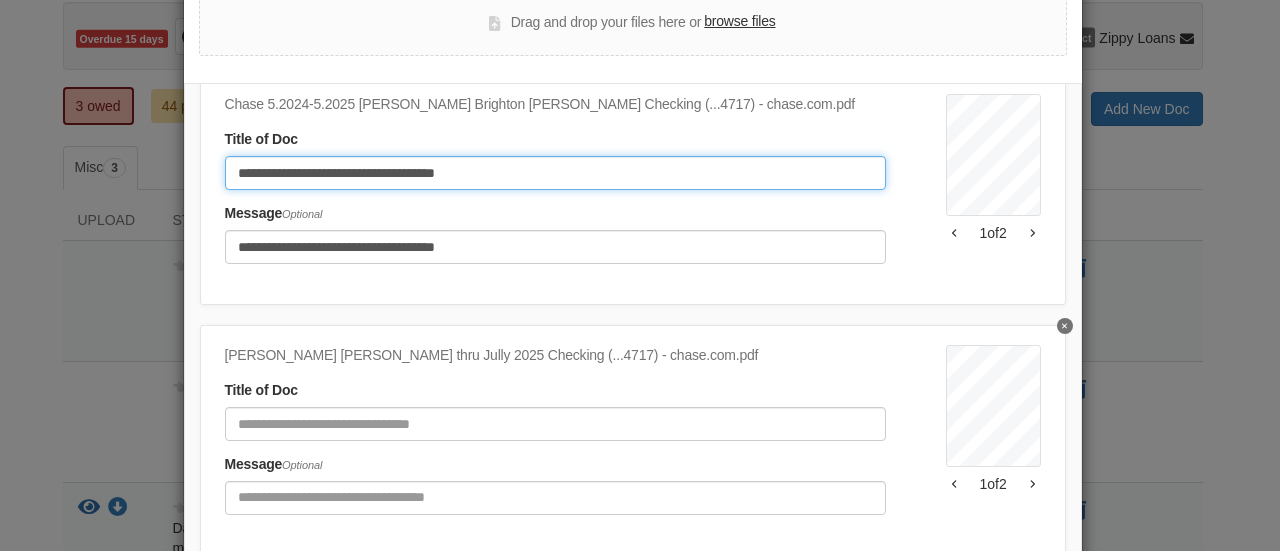 drag, startPoint x: 508, startPoint y: 91, endPoint x: 206, endPoint y: 146, distance: 306.96744 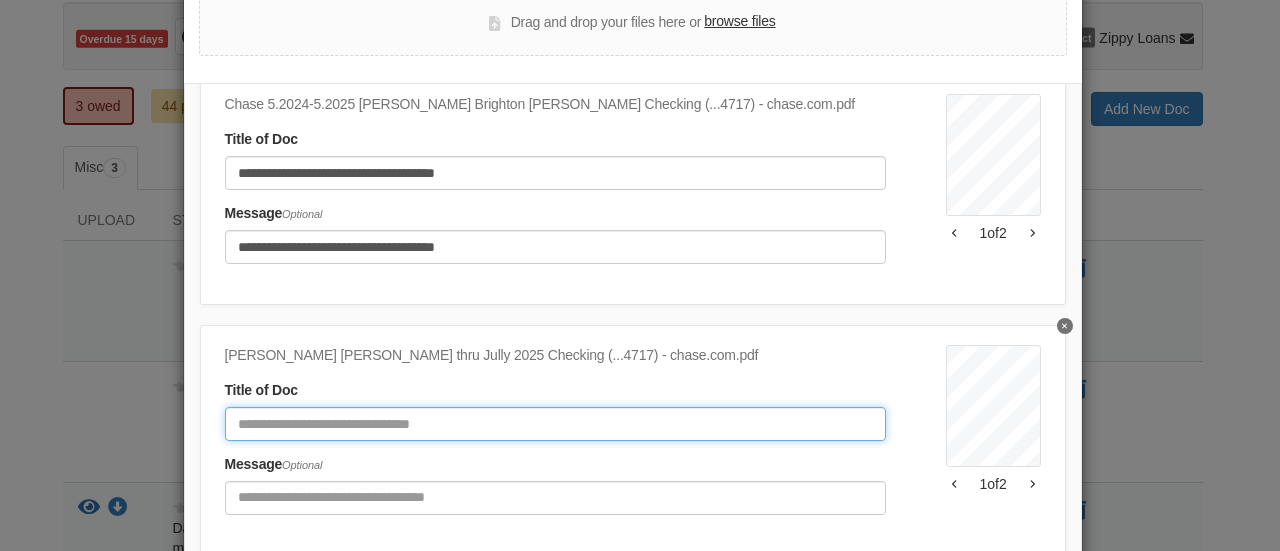 click 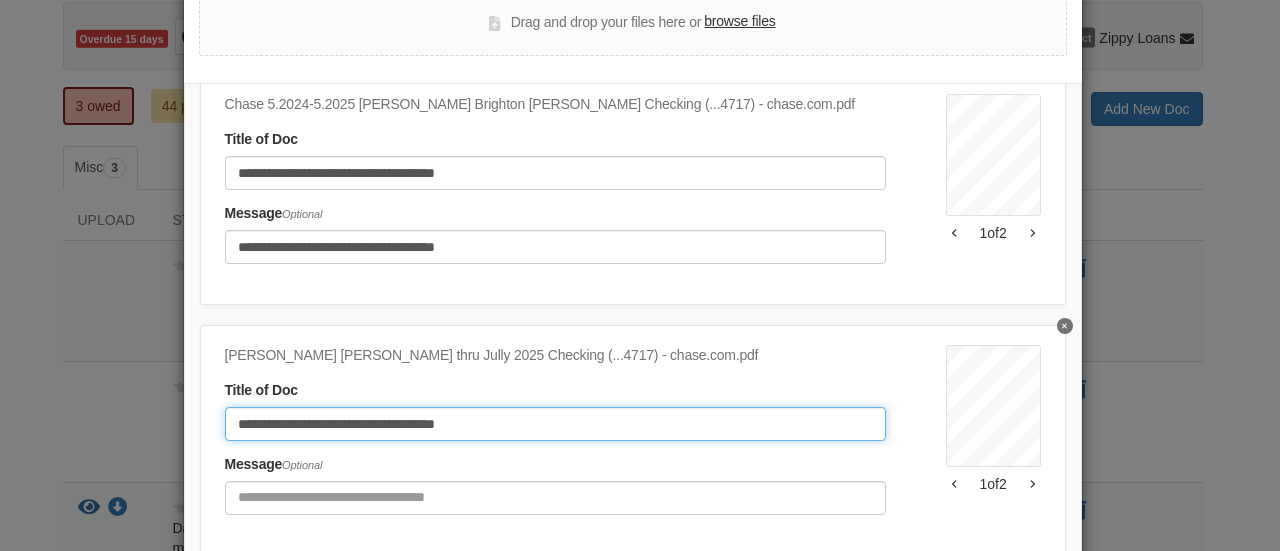 click on "**********" 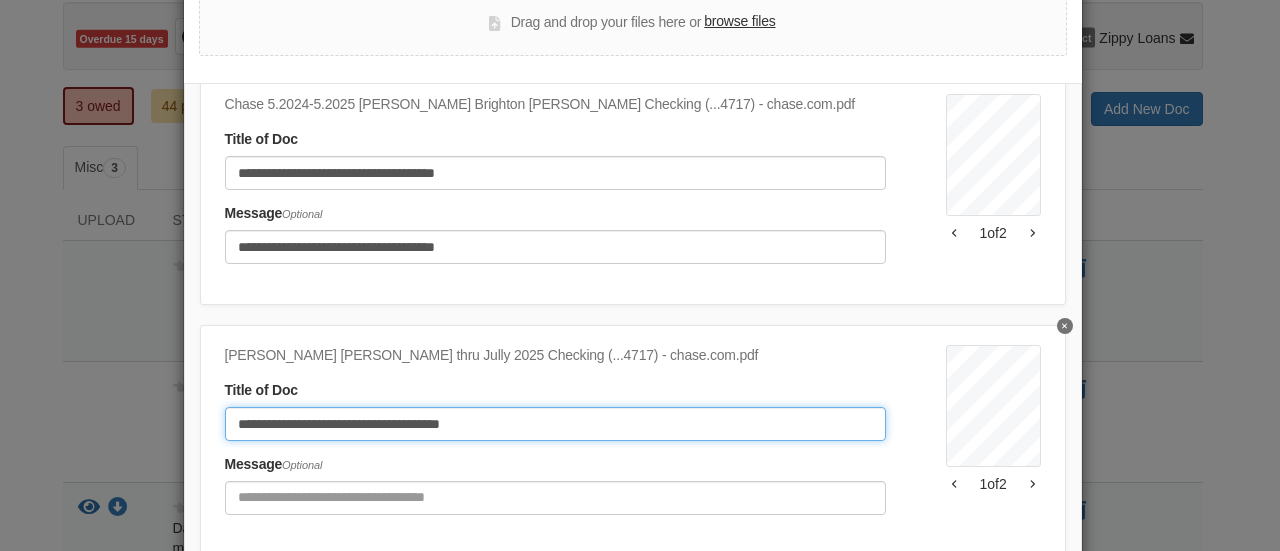 drag, startPoint x: 518, startPoint y: 430, endPoint x: 195, endPoint y: 426, distance: 323.02478 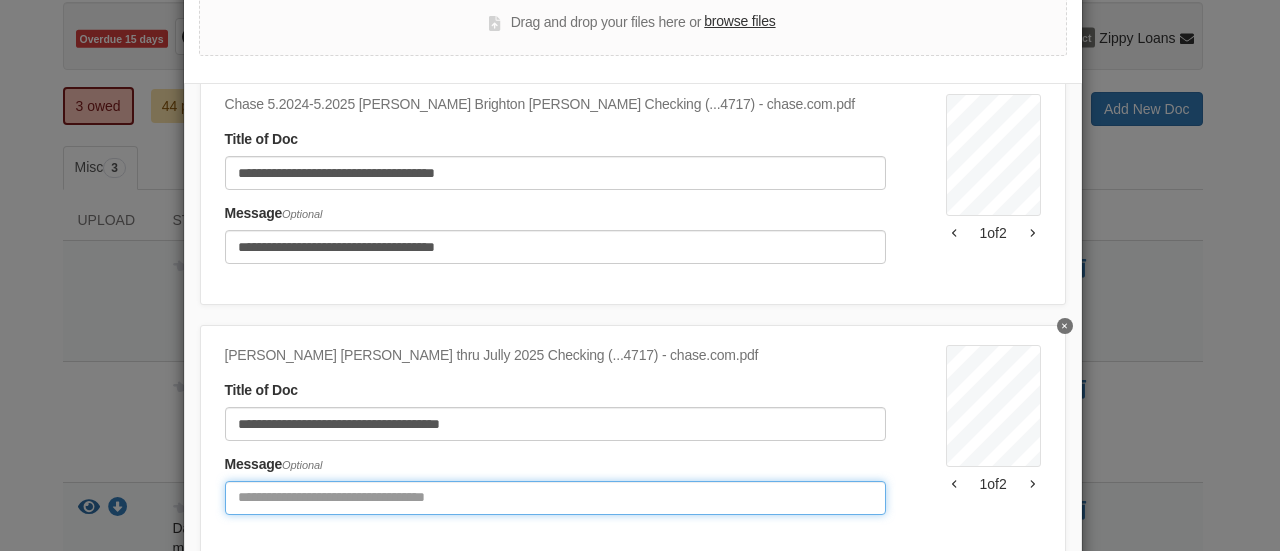 click at bounding box center (555, 498) 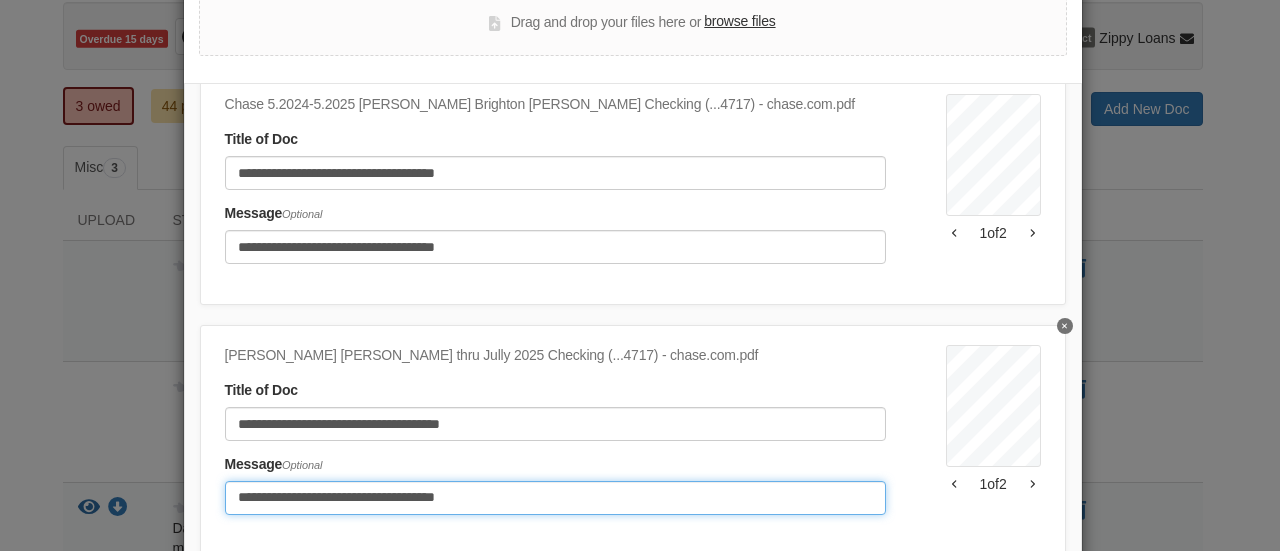 drag, startPoint x: 336, startPoint y: 495, endPoint x: 266, endPoint y: 489, distance: 70.256676 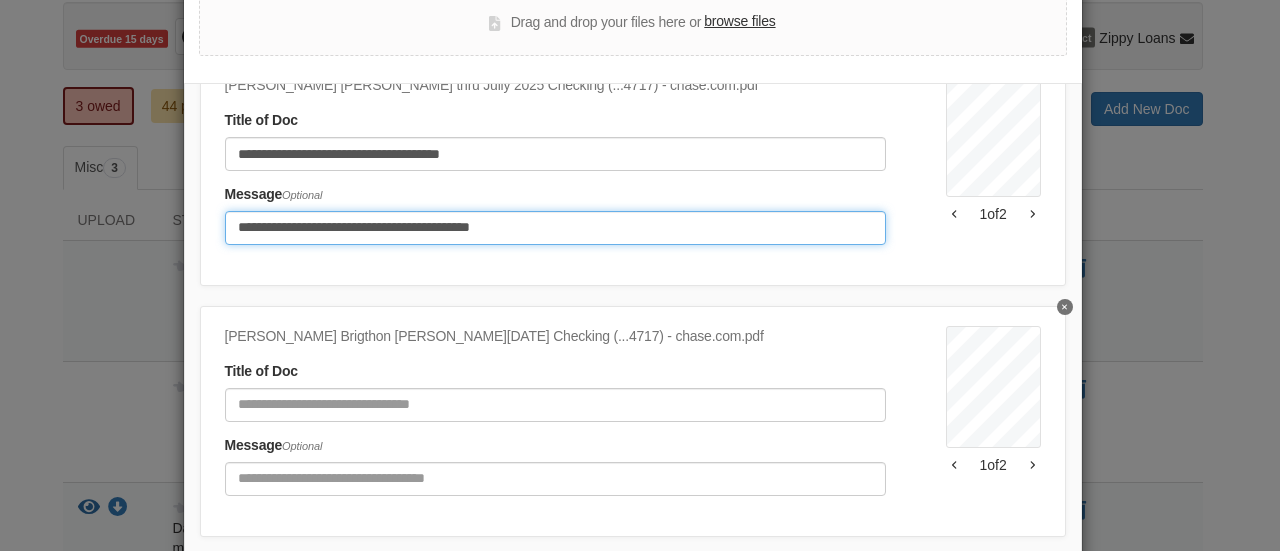 scroll, scrollTop: 610, scrollLeft: 0, axis: vertical 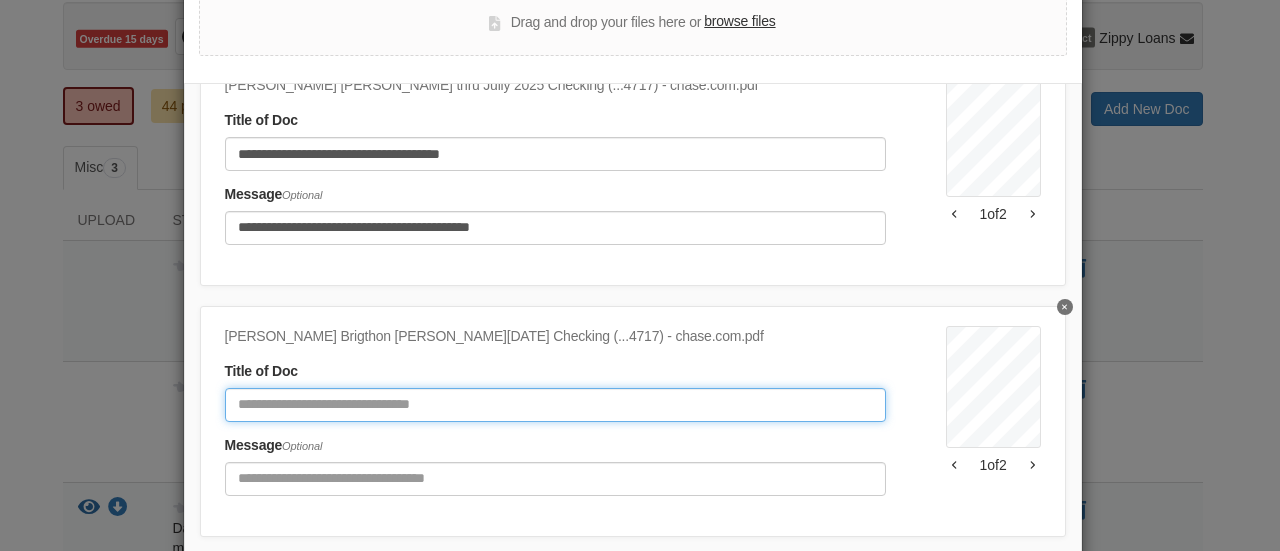 click 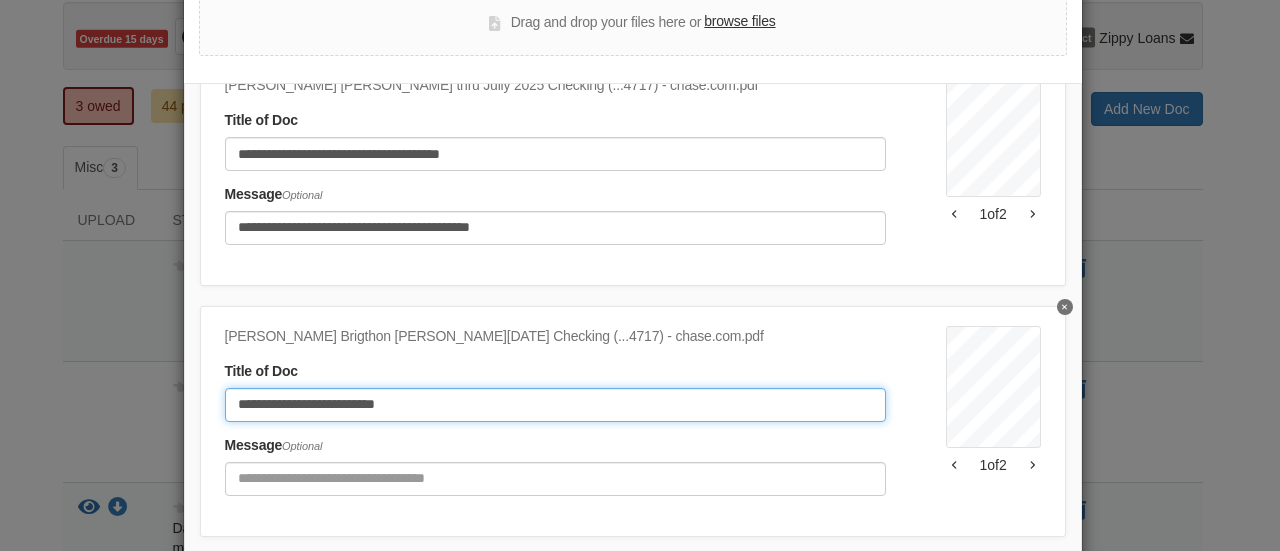 type on "**********" 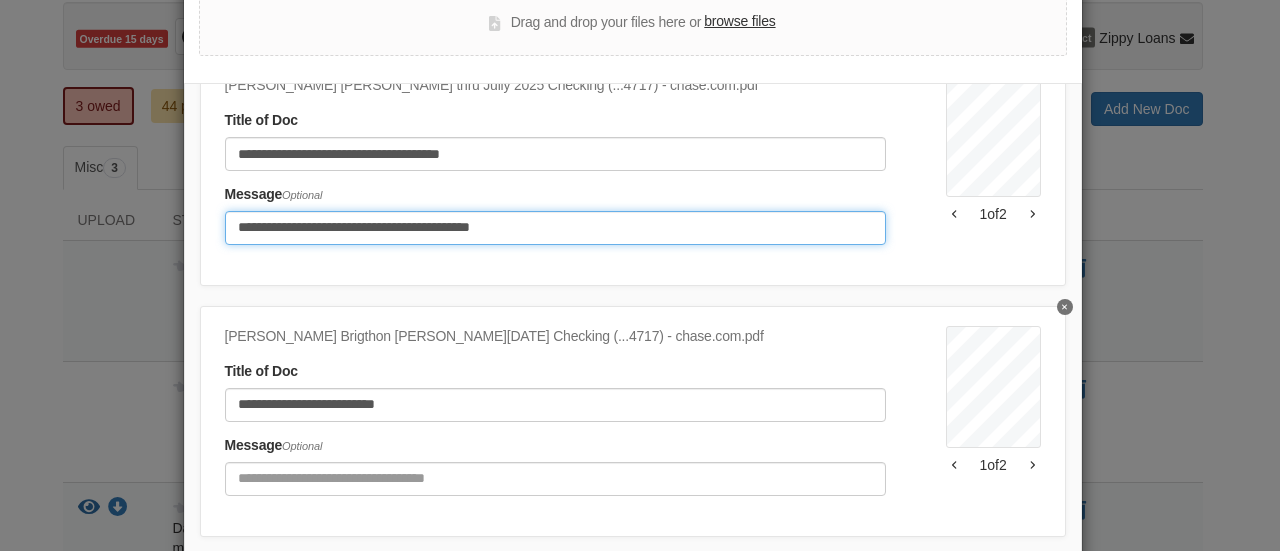 drag, startPoint x: 532, startPoint y: 214, endPoint x: 197, endPoint y: 227, distance: 335.25214 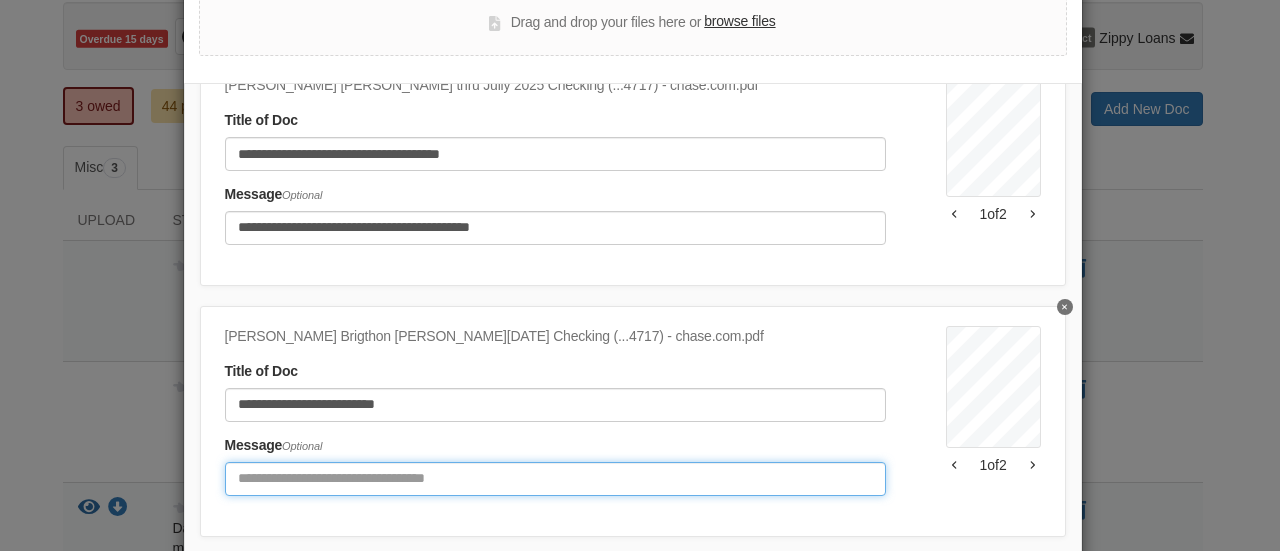 click at bounding box center (555, 479) 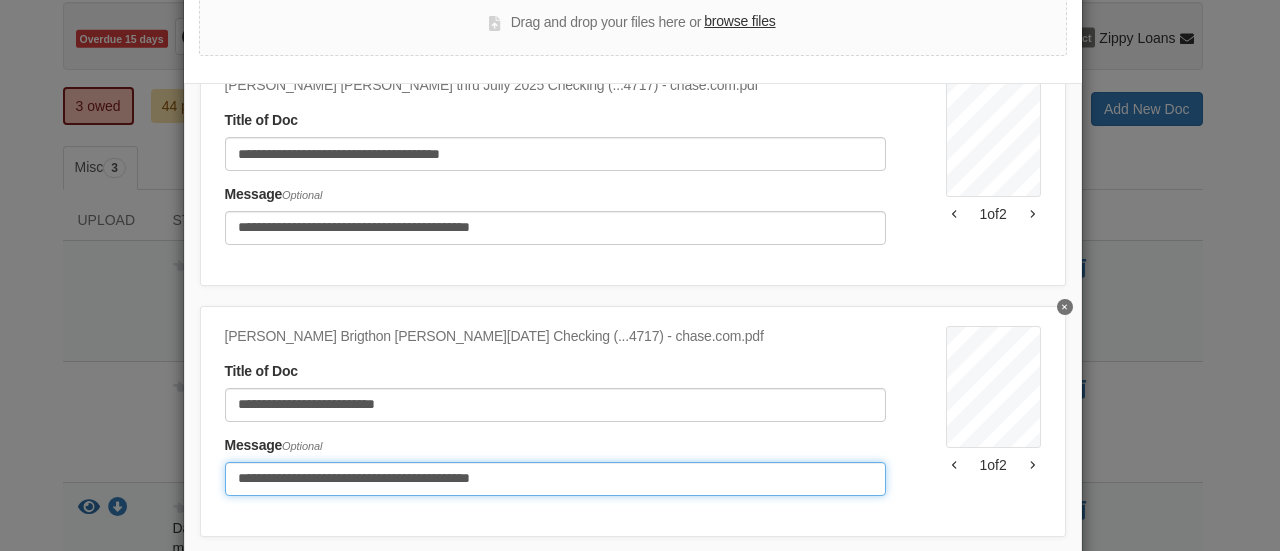 drag, startPoint x: 549, startPoint y: 464, endPoint x: 389, endPoint y: 467, distance: 160.02812 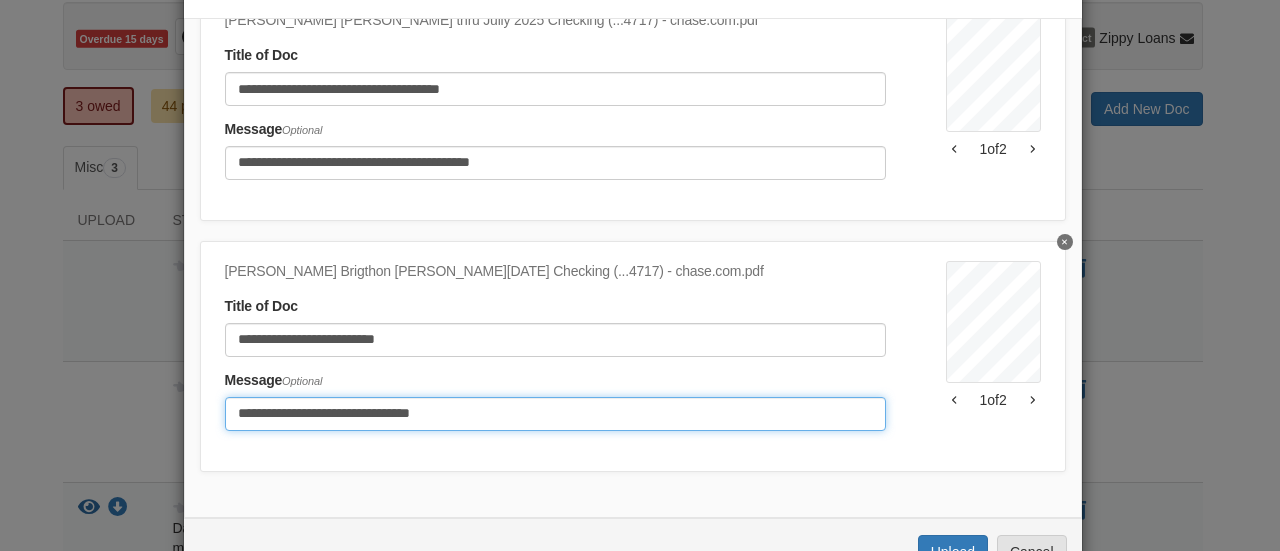 scroll, scrollTop: 328, scrollLeft: 0, axis: vertical 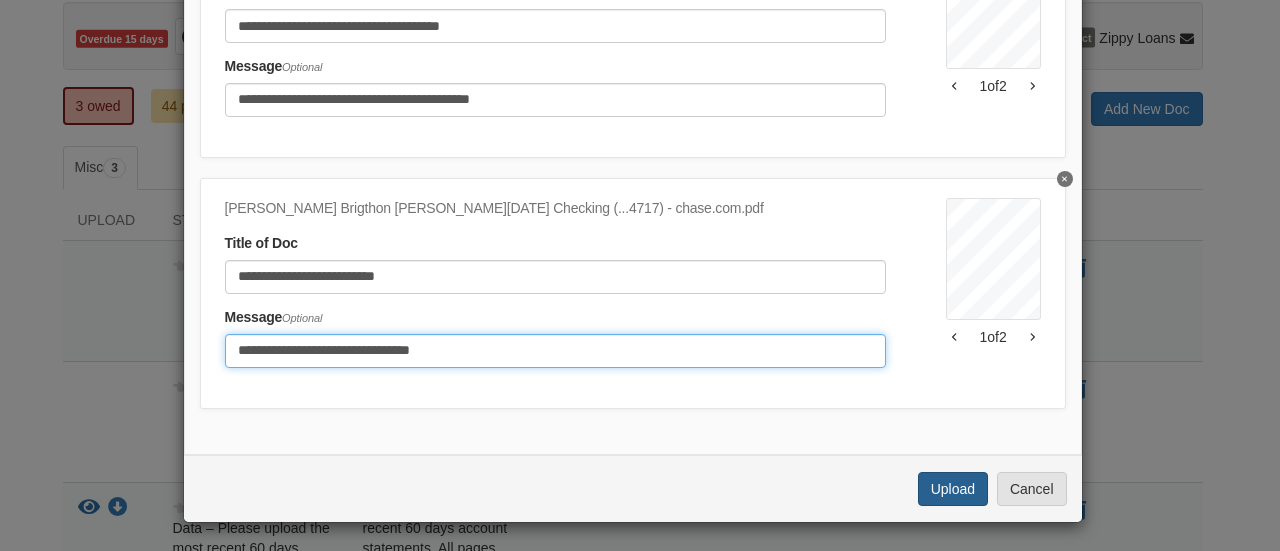 type on "**********" 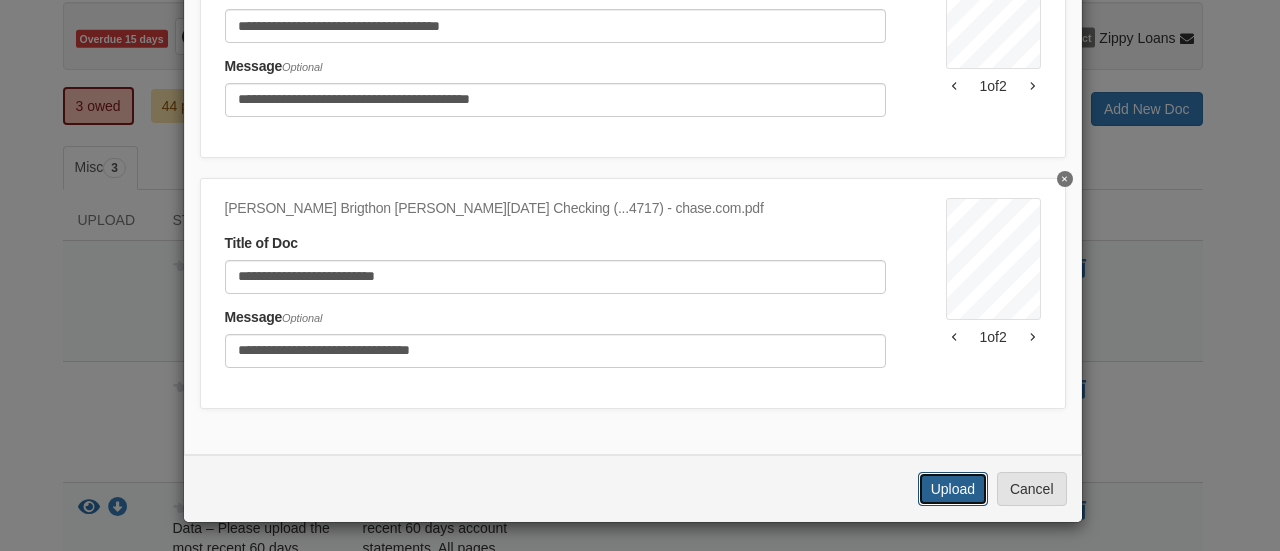 click on "Upload" at bounding box center [953, 489] 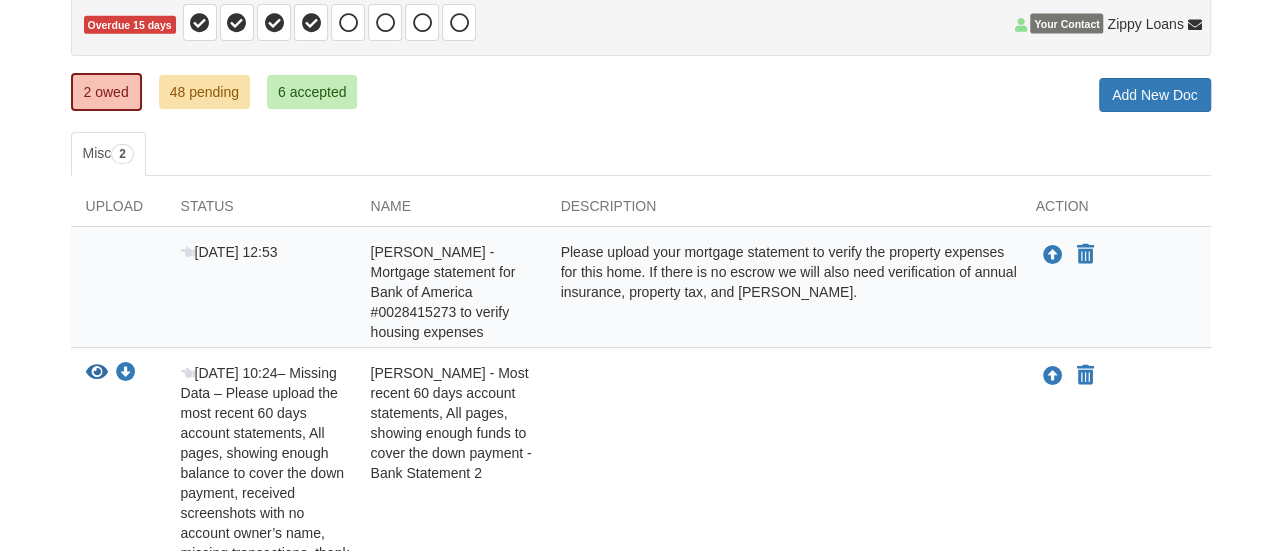 scroll, scrollTop: 200, scrollLeft: 0, axis: vertical 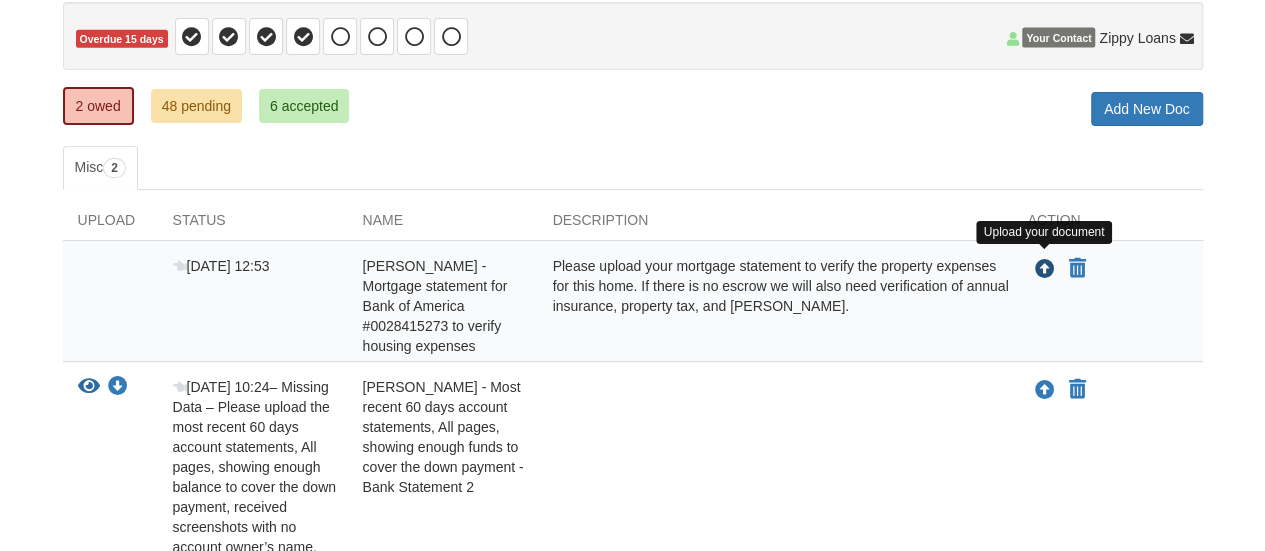 click at bounding box center (1045, 270) 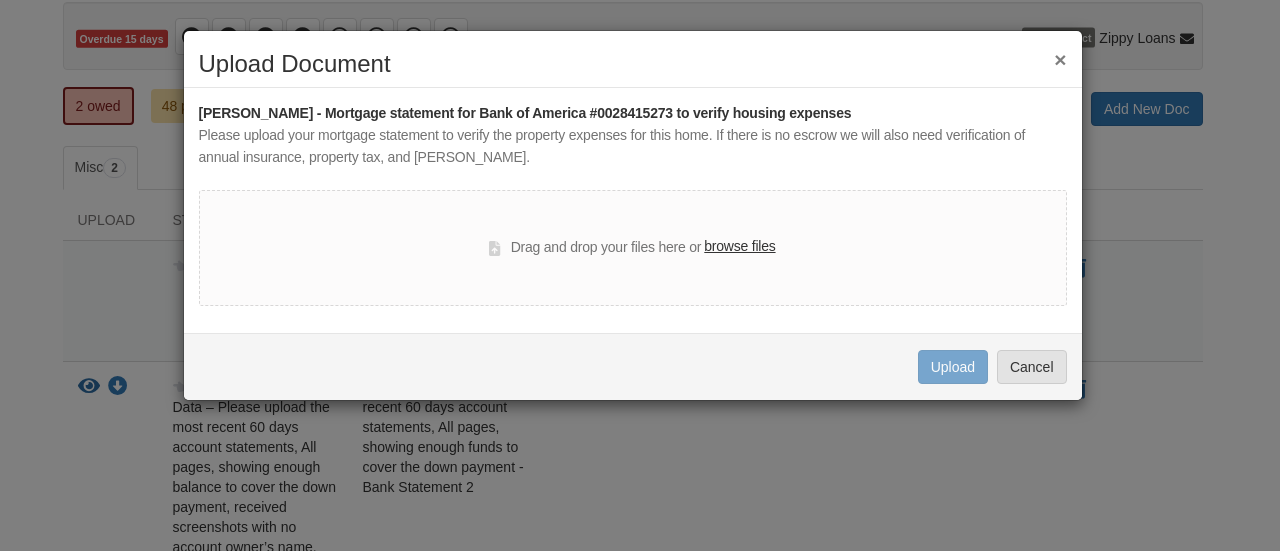 click on "browse files" at bounding box center [739, 247] 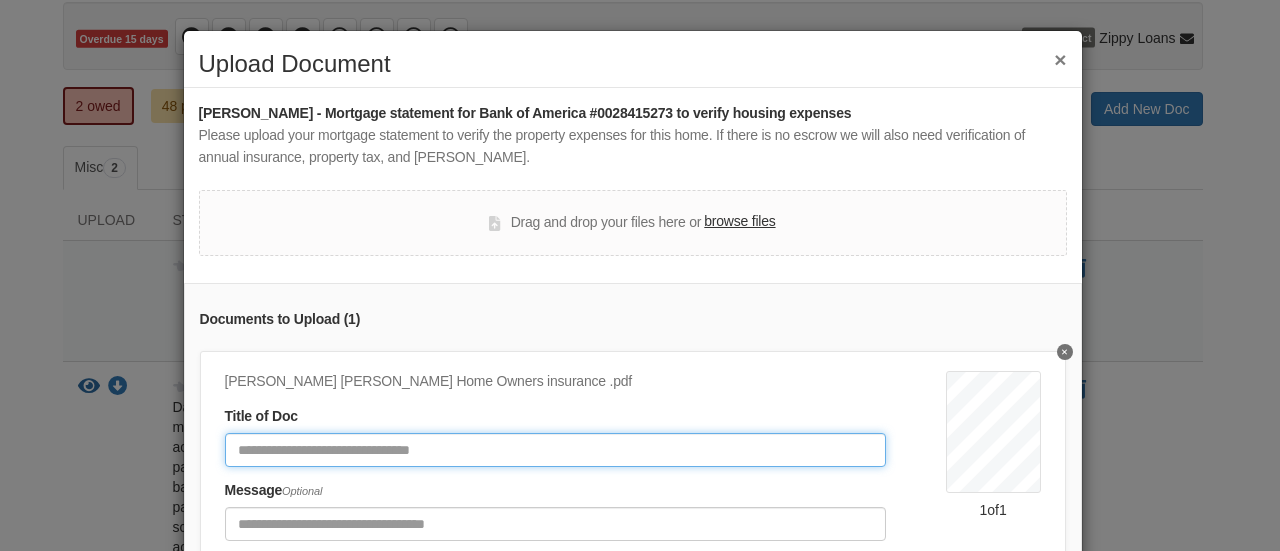 click 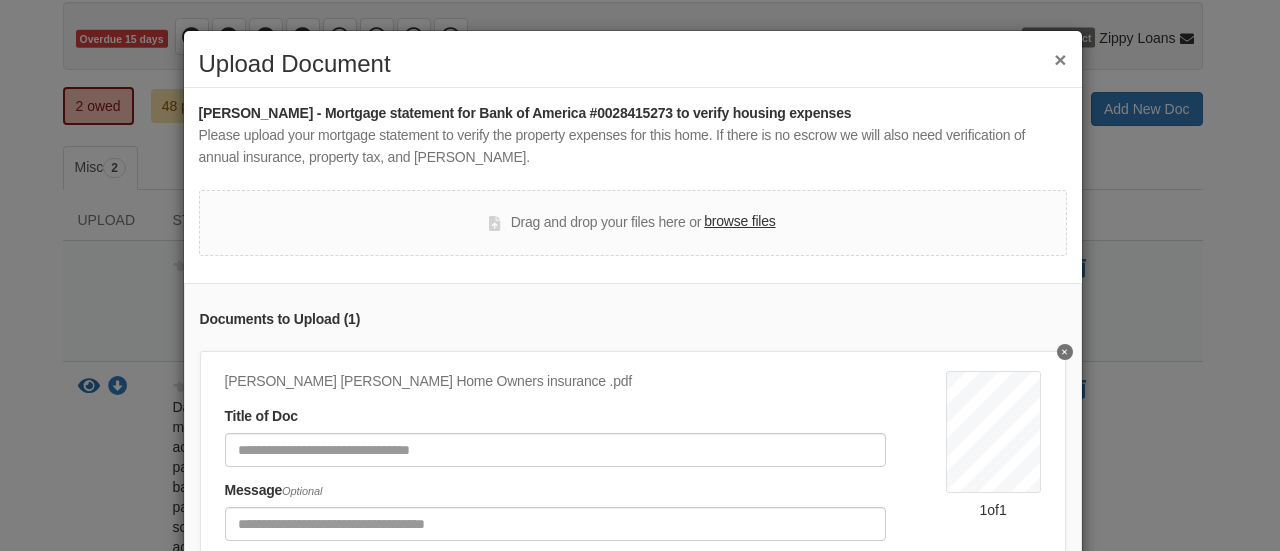 click on "Lisa Brighton Raffaele Kemper Home Owners insurance .pdf Title of Doc Message  Optional" at bounding box center (585, 462) 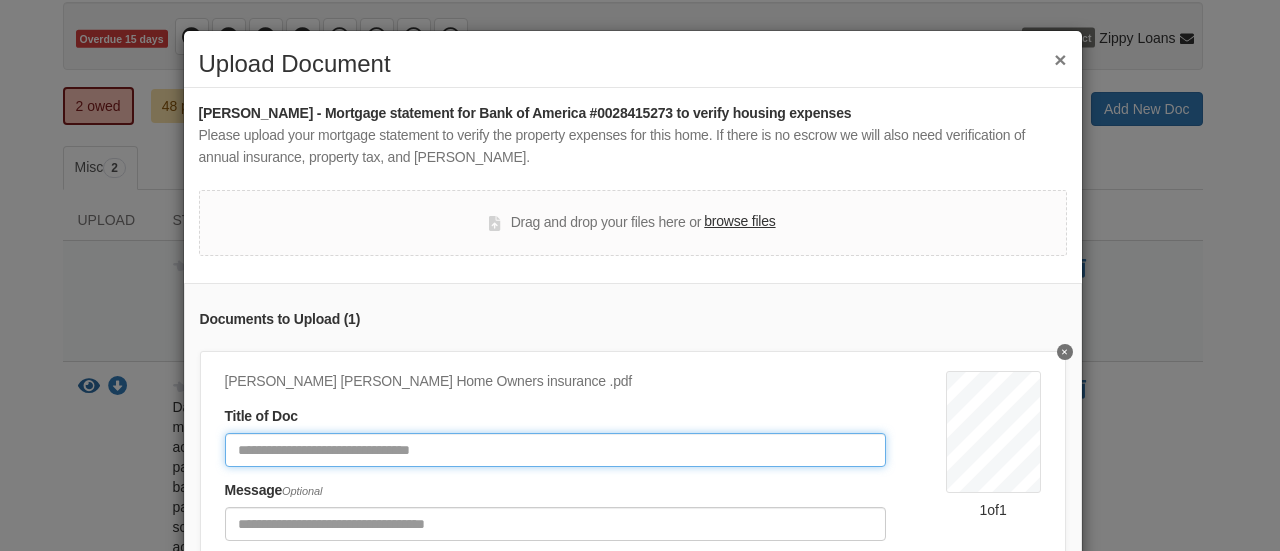 click 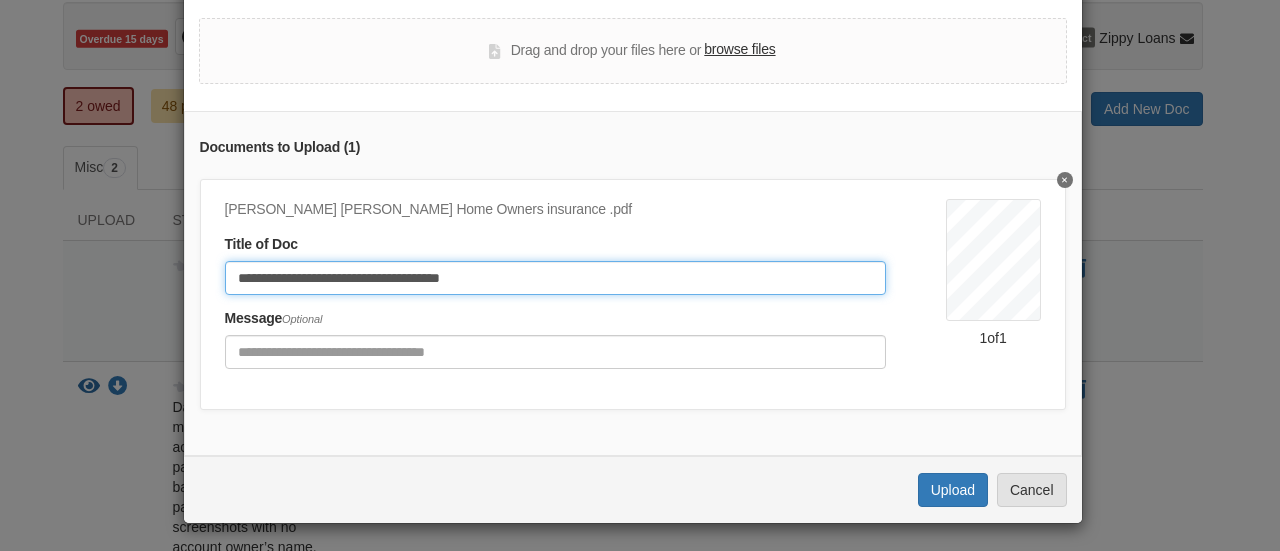 scroll, scrollTop: 186, scrollLeft: 0, axis: vertical 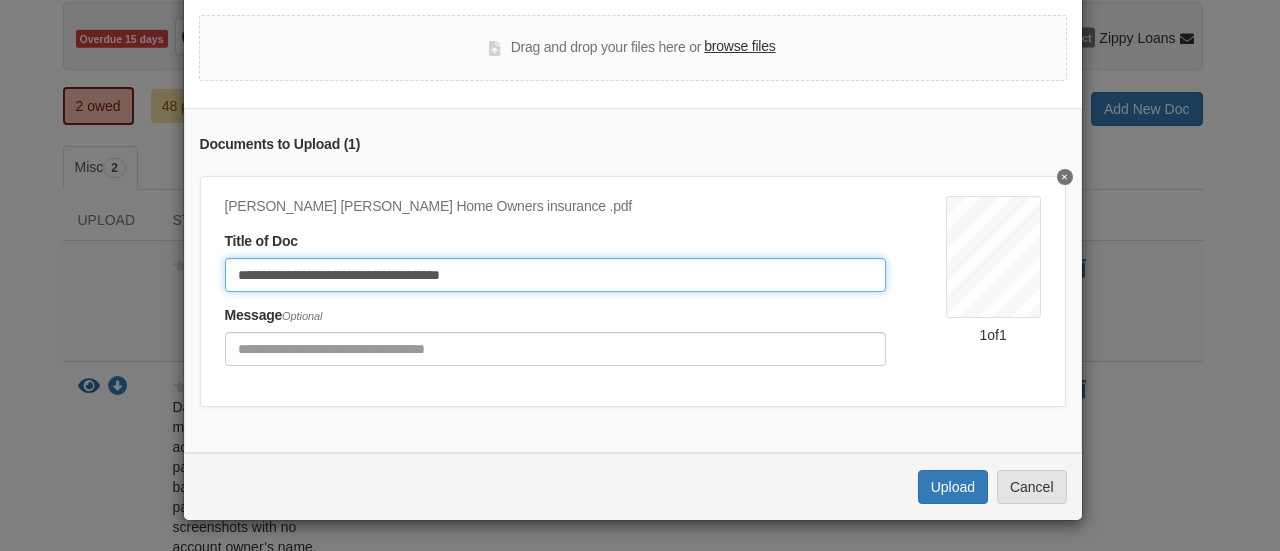 type on "**********" 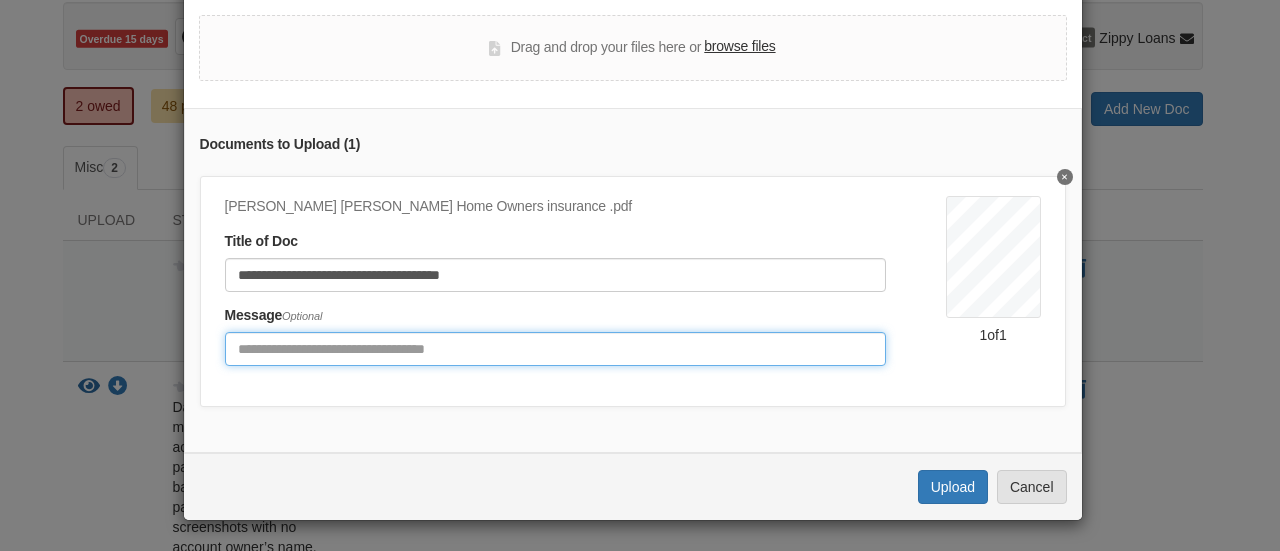 click at bounding box center [555, 349] 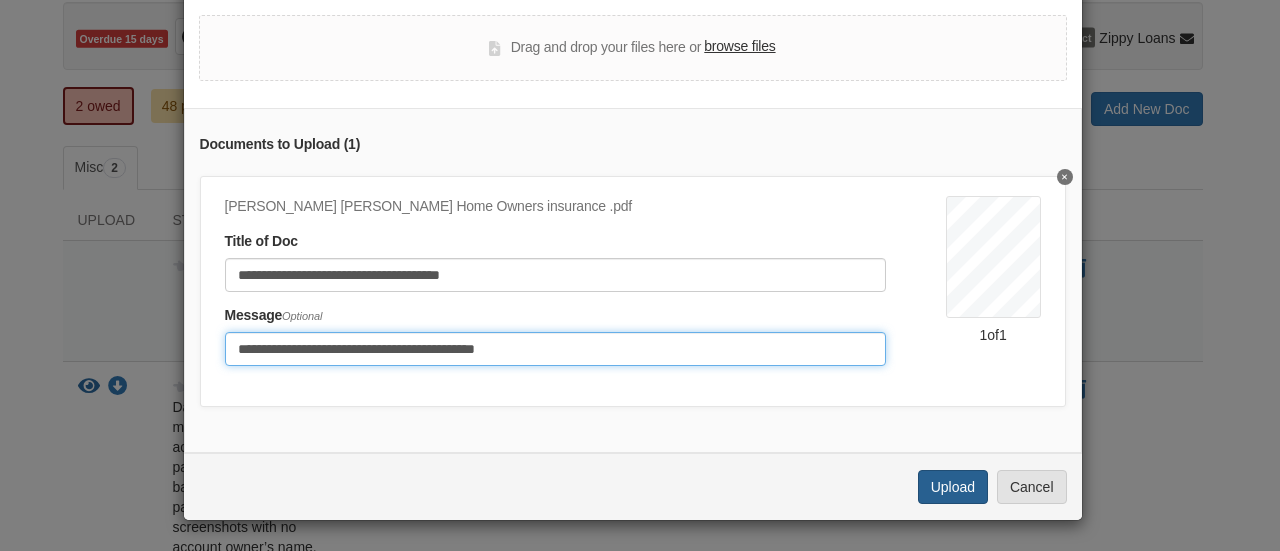 type on "**********" 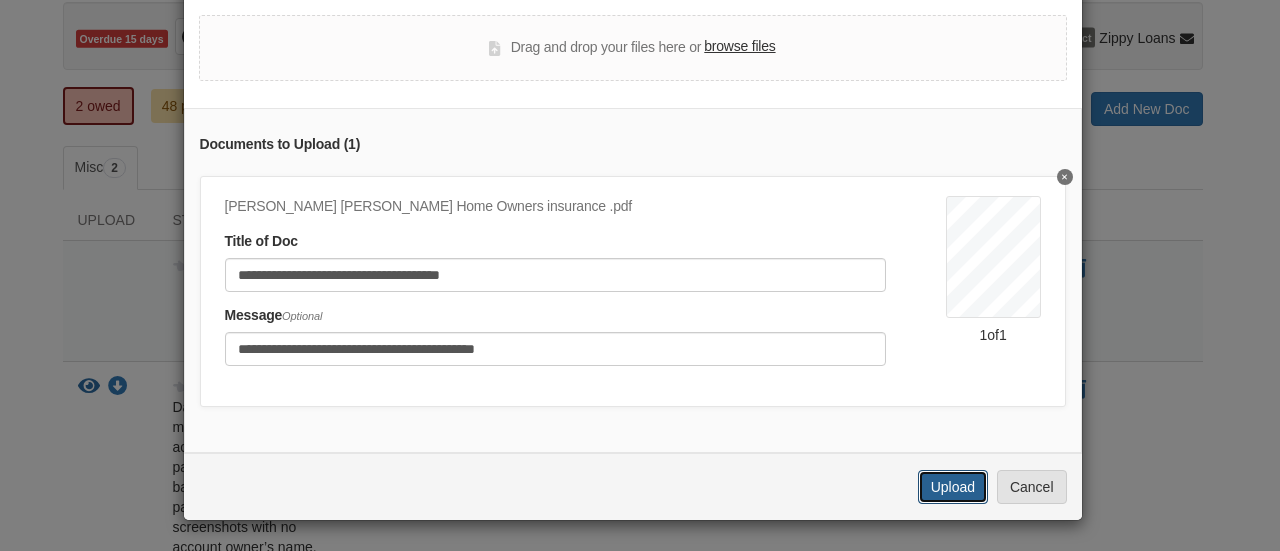click on "Upload" at bounding box center (953, 487) 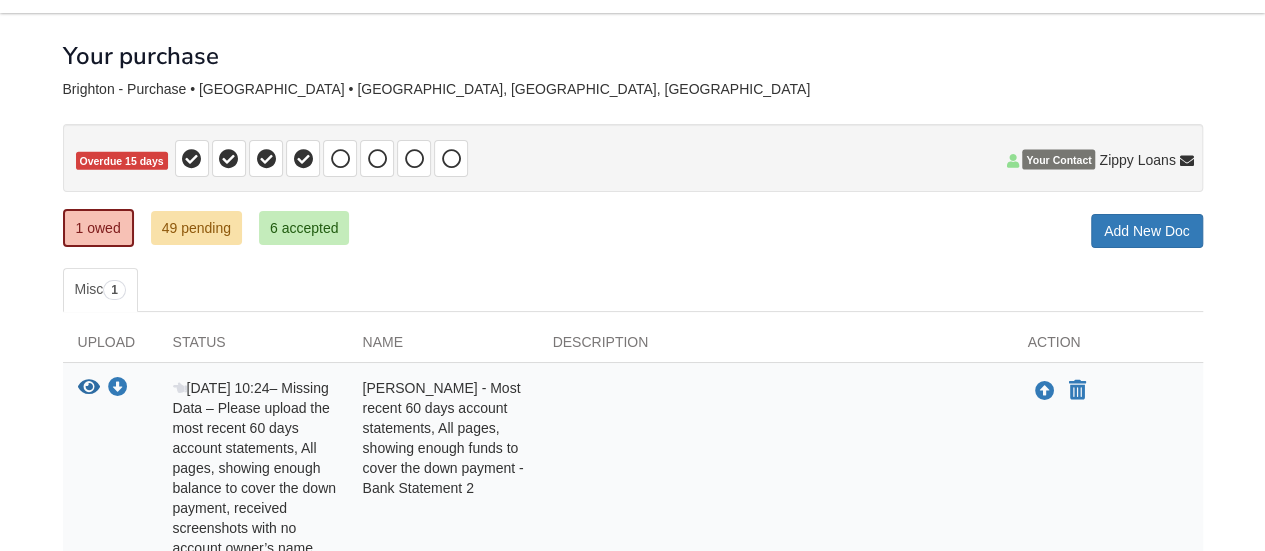 scroll, scrollTop: 48, scrollLeft: 0, axis: vertical 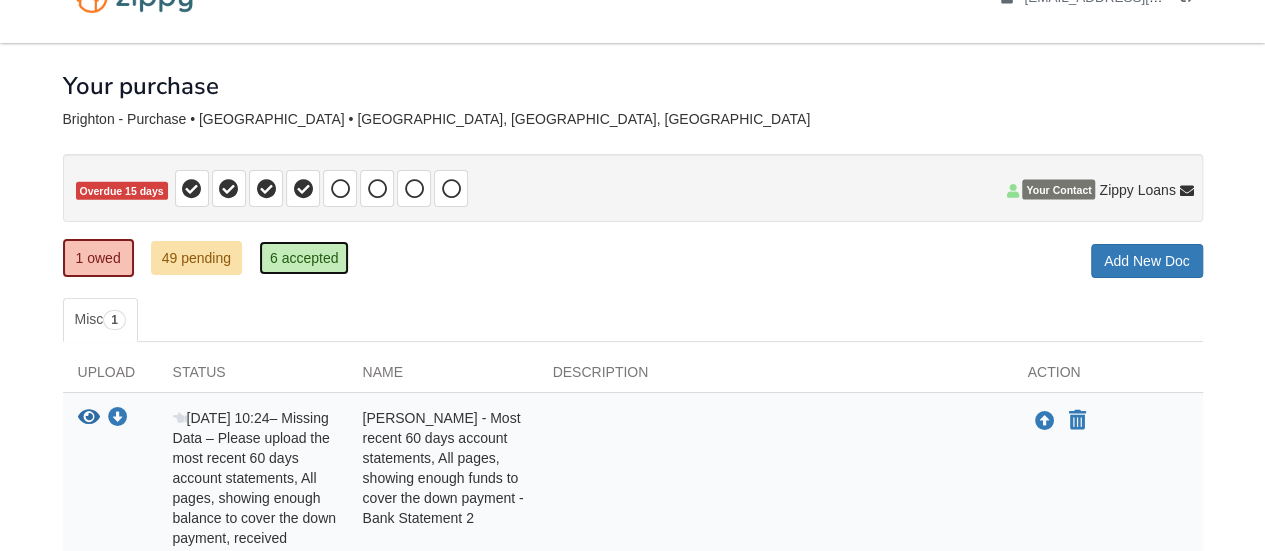 click on "6 accepted" at bounding box center [304, 258] 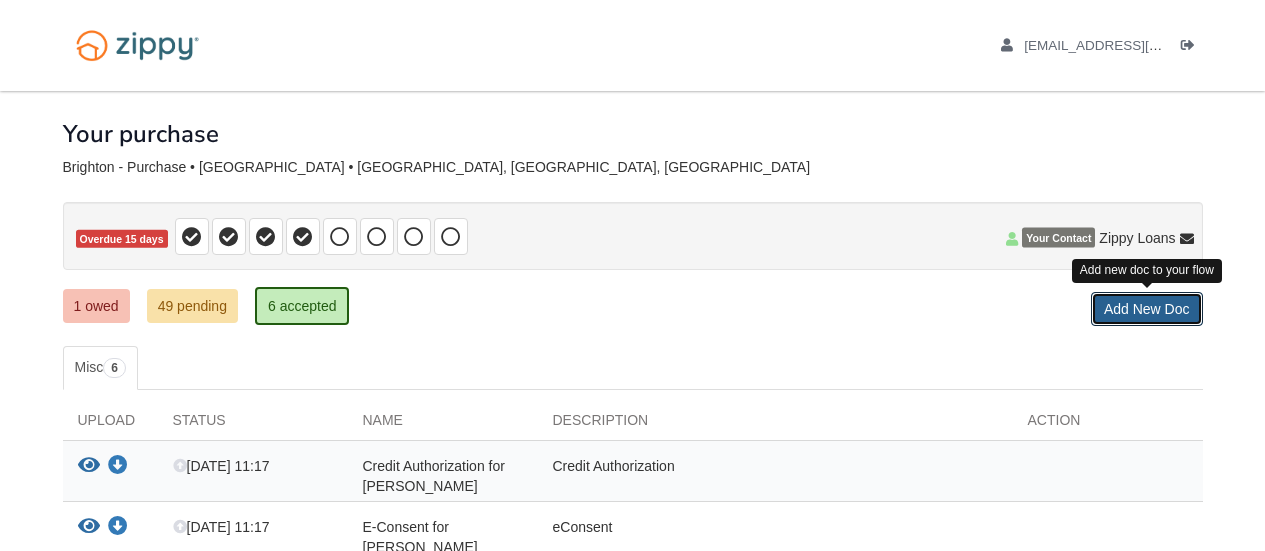 click on "Add New Doc" at bounding box center [1147, 309] 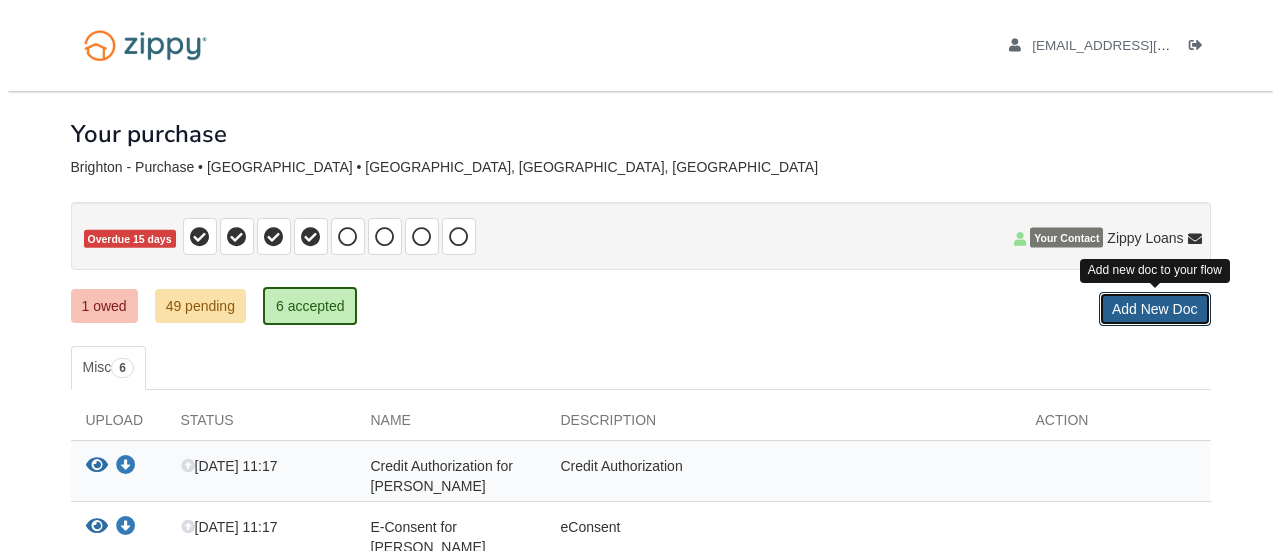 scroll, scrollTop: 0, scrollLeft: 0, axis: both 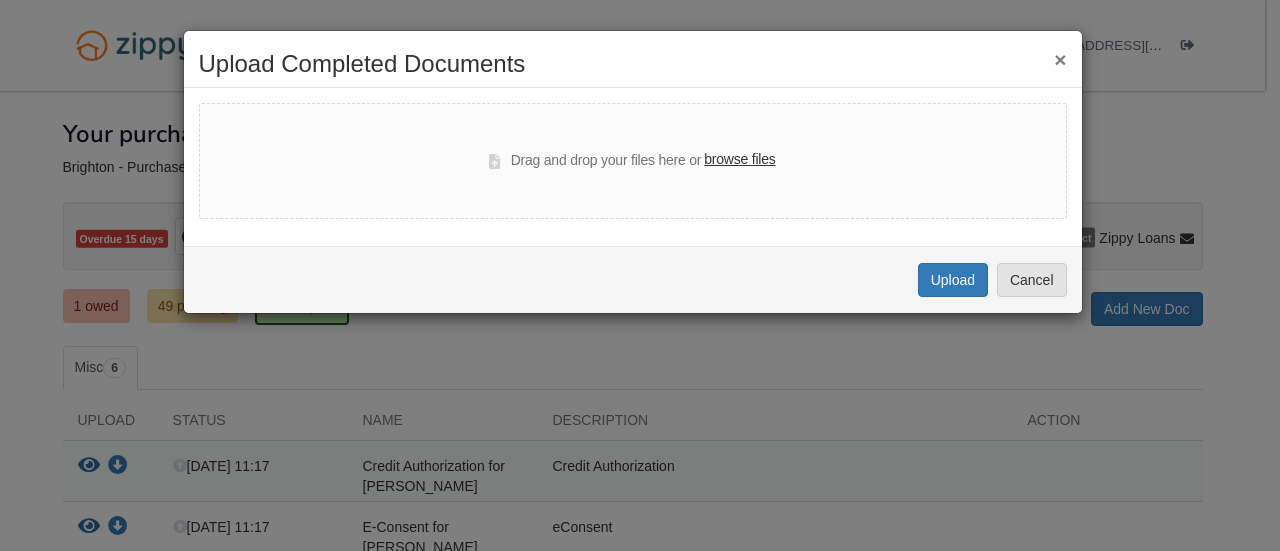 click on "browse files" at bounding box center (739, 160) 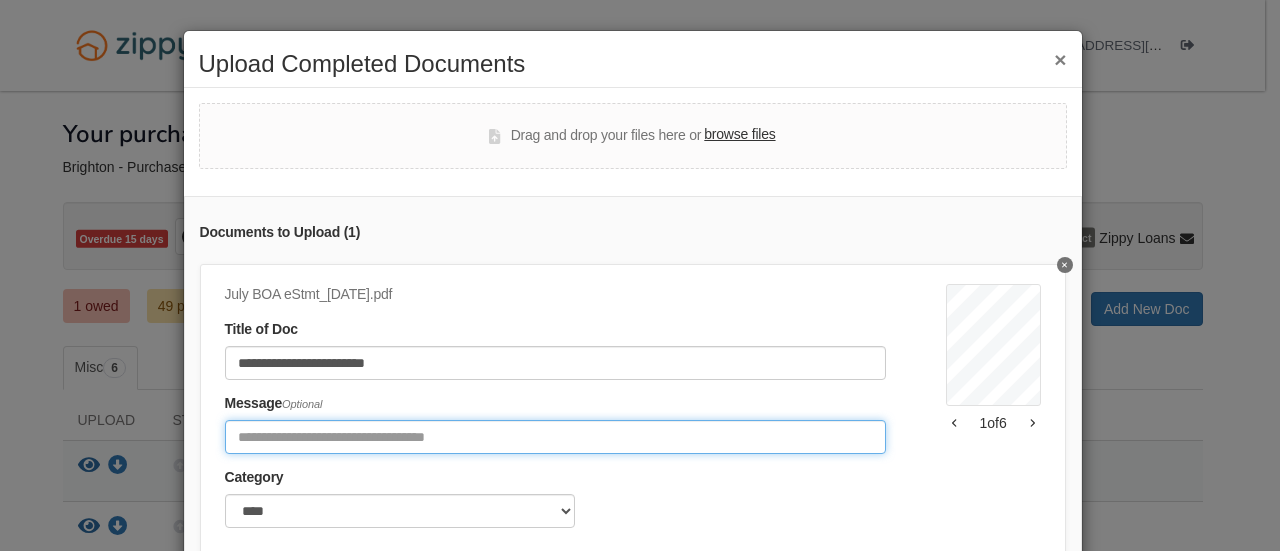click at bounding box center (555, 437) 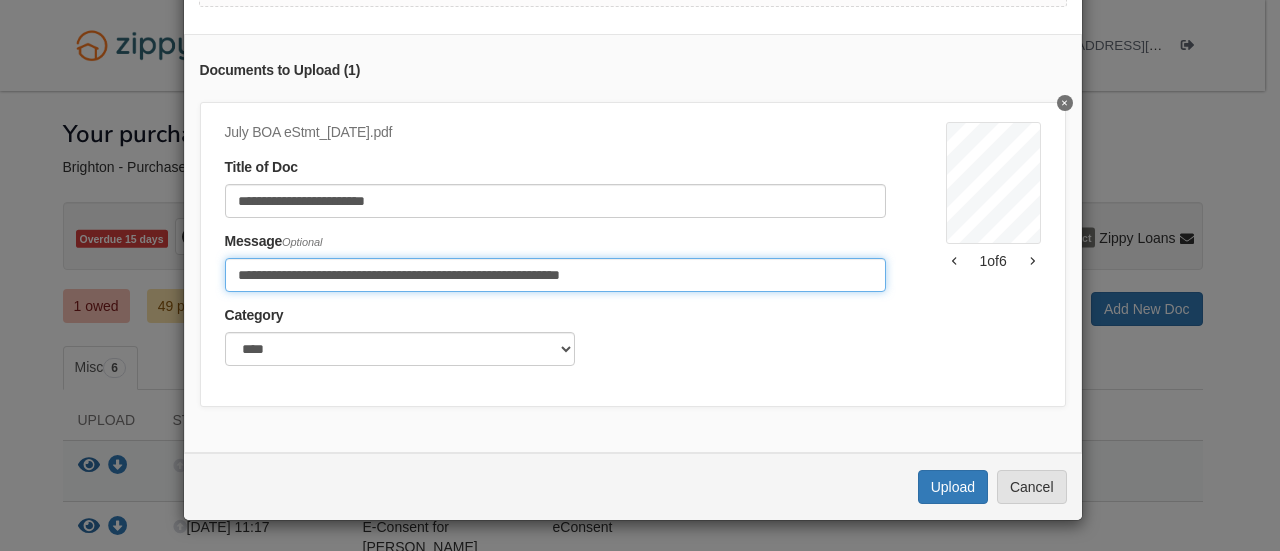 scroll, scrollTop: 174, scrollLeft: 0, axis: vertical 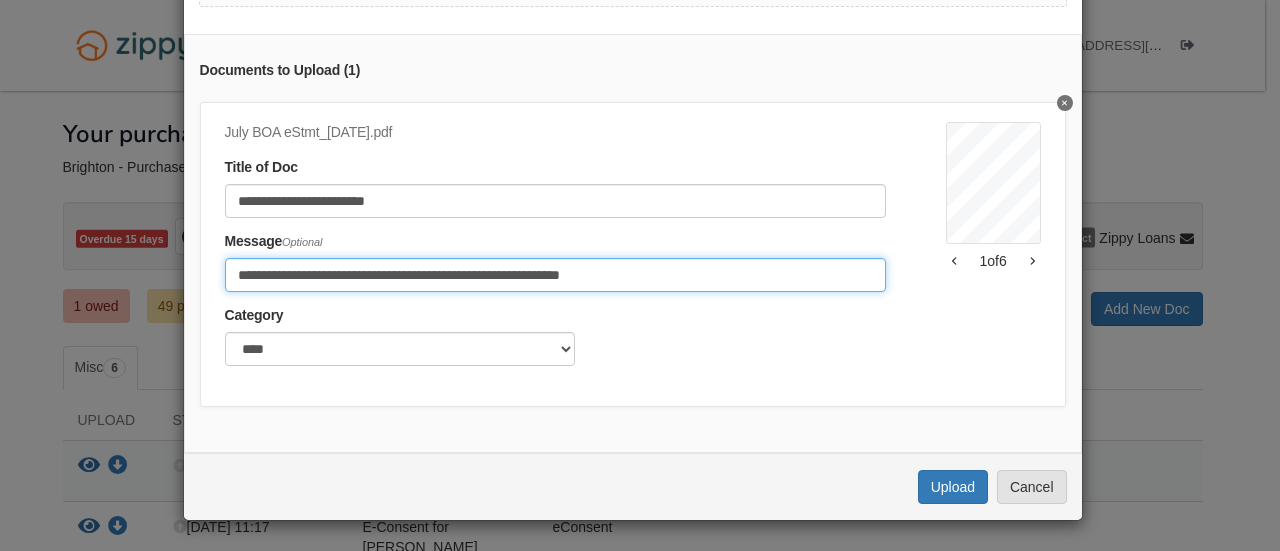 type on "**********" 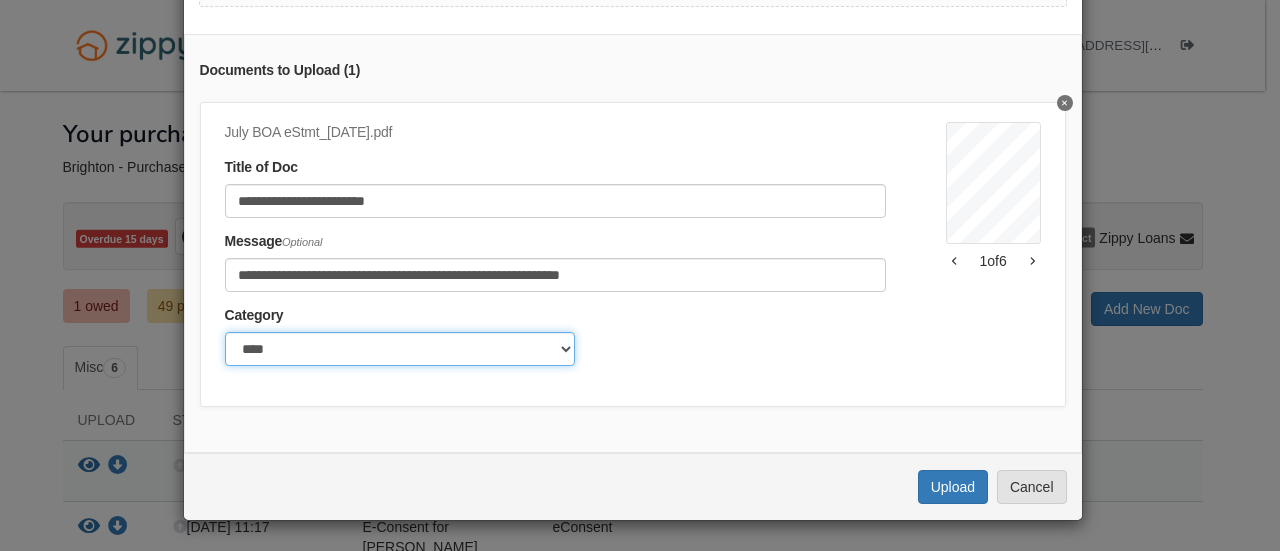 click on "******* ****" 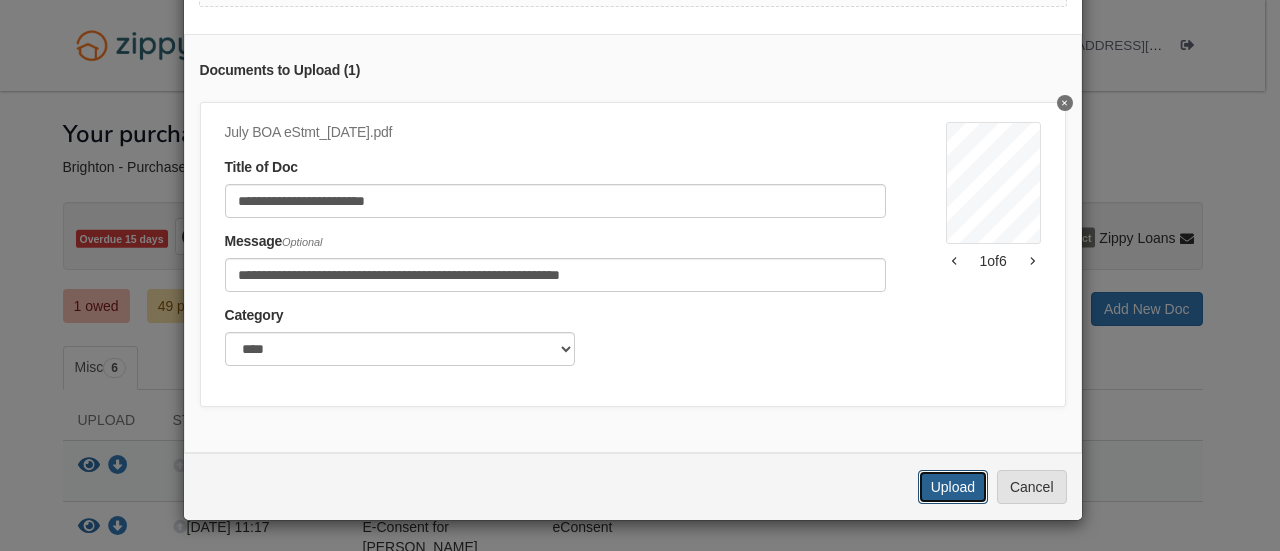 click on "Upload" at bounding box center (953, 487) 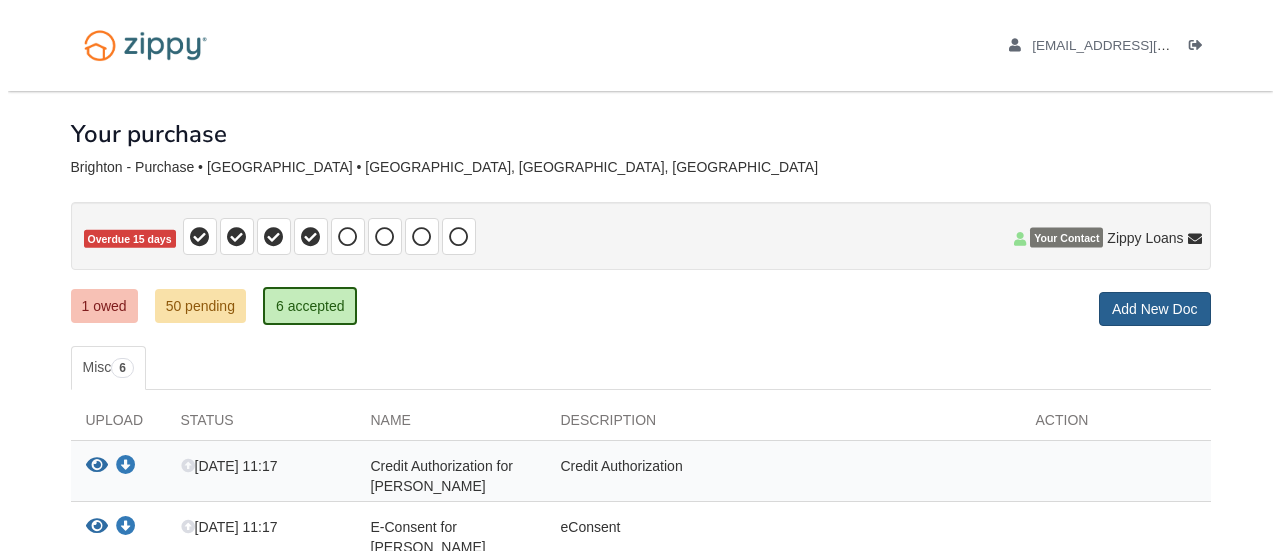 scroll, scrollTop: 0, scrollLeft: 0, axis: both 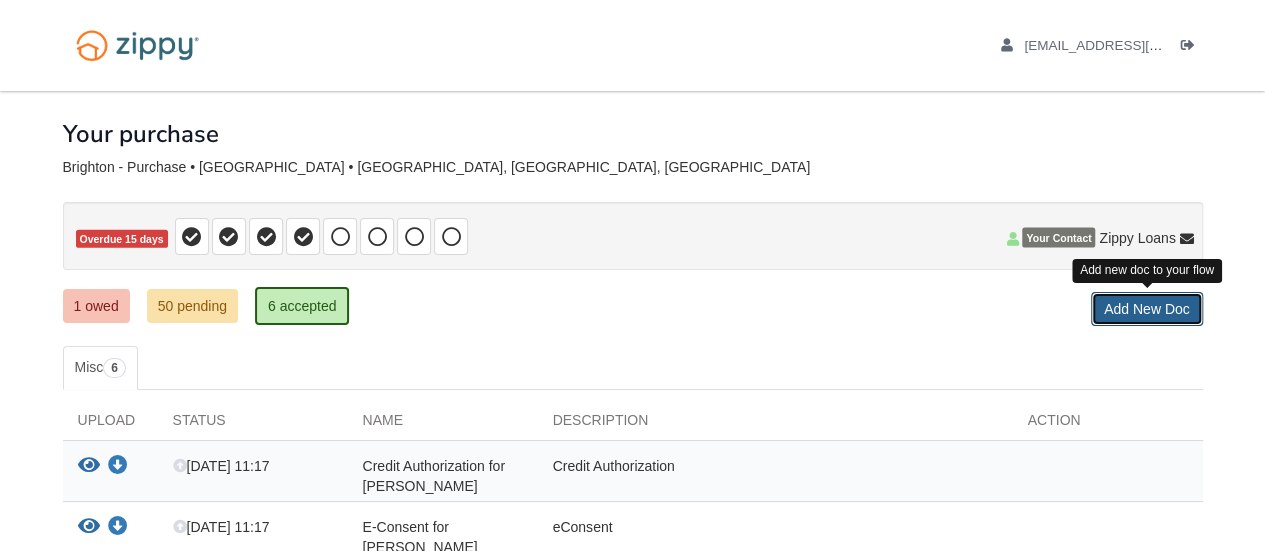 click on "Add New Doc" at bounding box center [1147, 309] 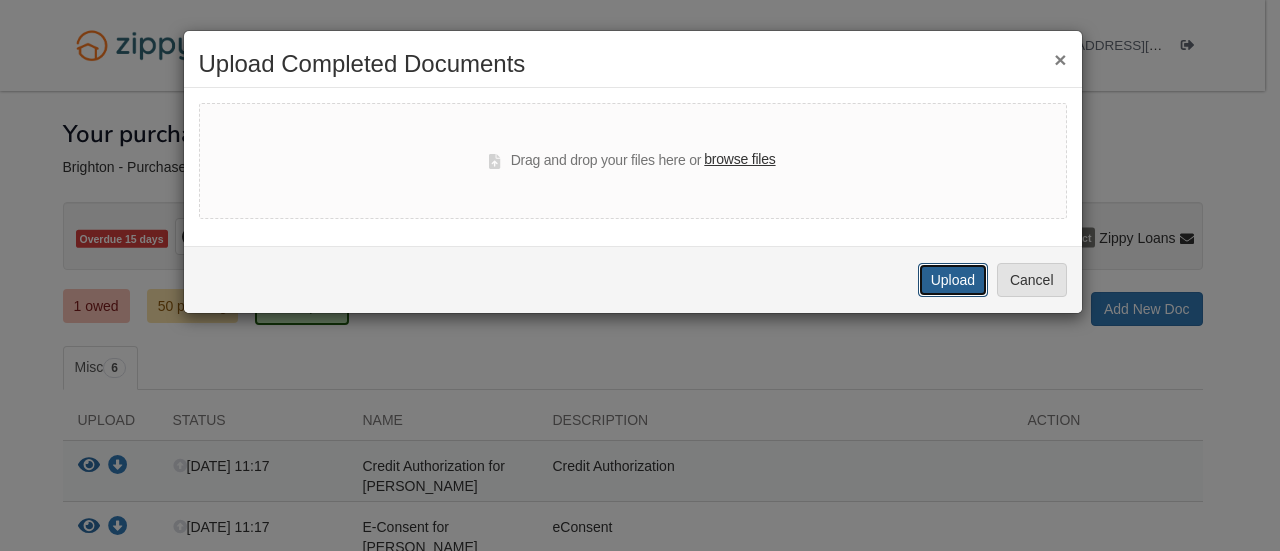 click on "Upload" at bounding box center [953, 280] 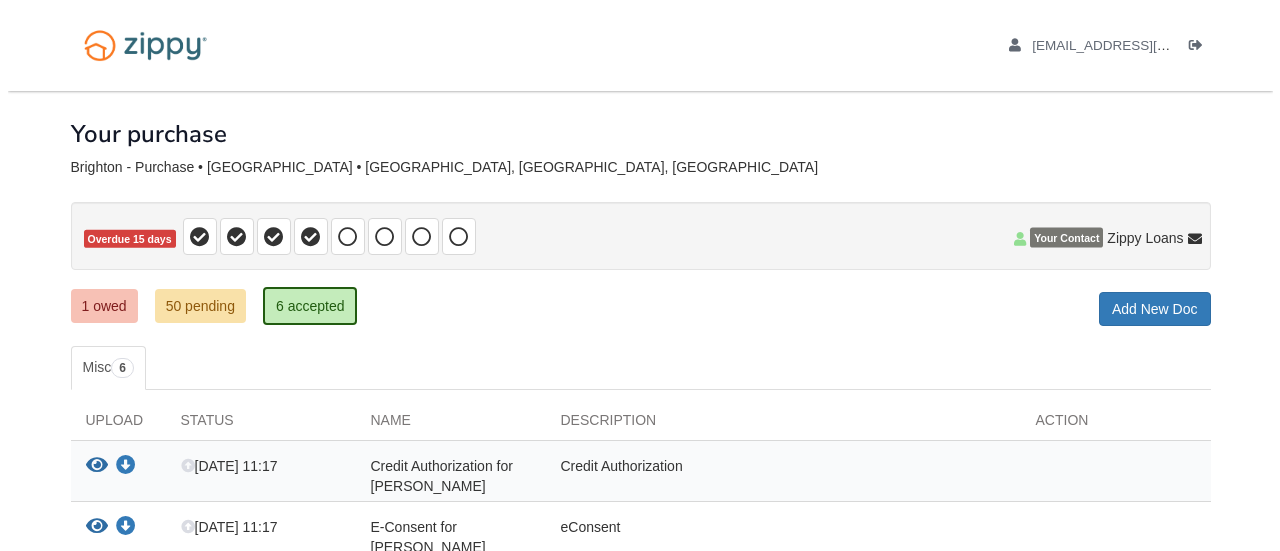 scroll, scrollTop: 0, scrollLeft: 0, axis: both 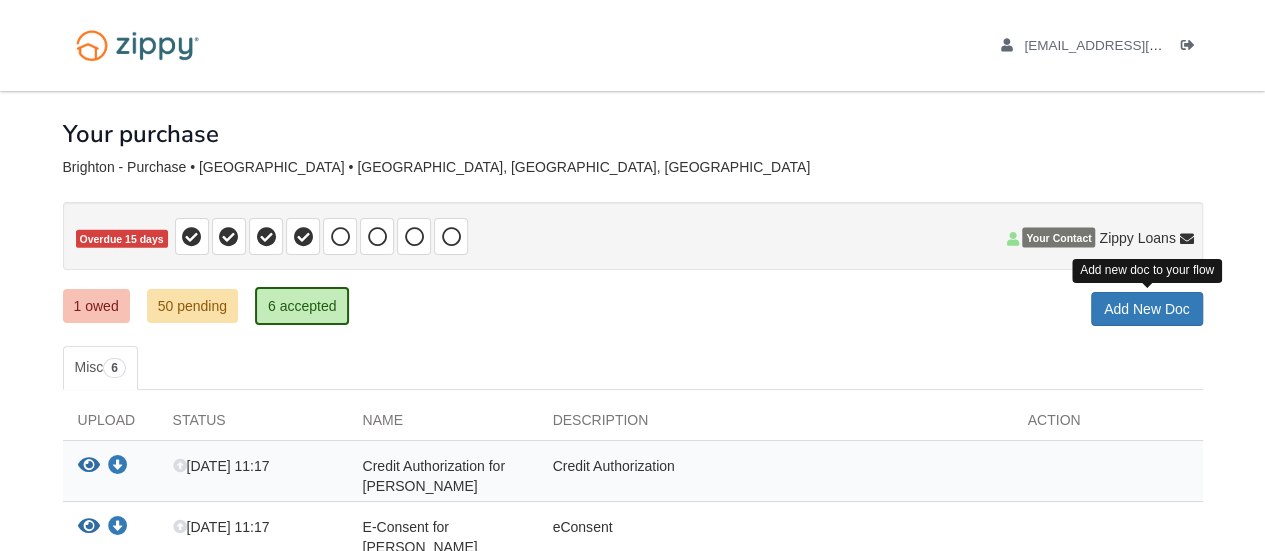 click on "1 owed
50 pending
6 accepted
My Estimated Payment
×
My Estimated Payment
Add New Doc" at bounding box center (633, 308) 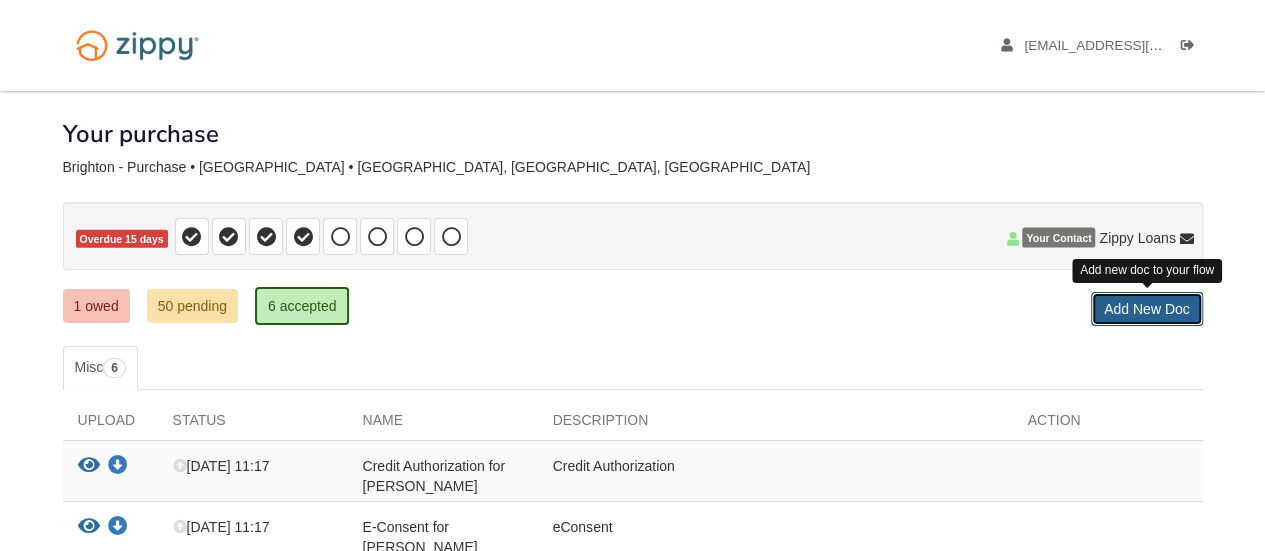 click on "Add New Doc" at bounding box center [1147, 309] 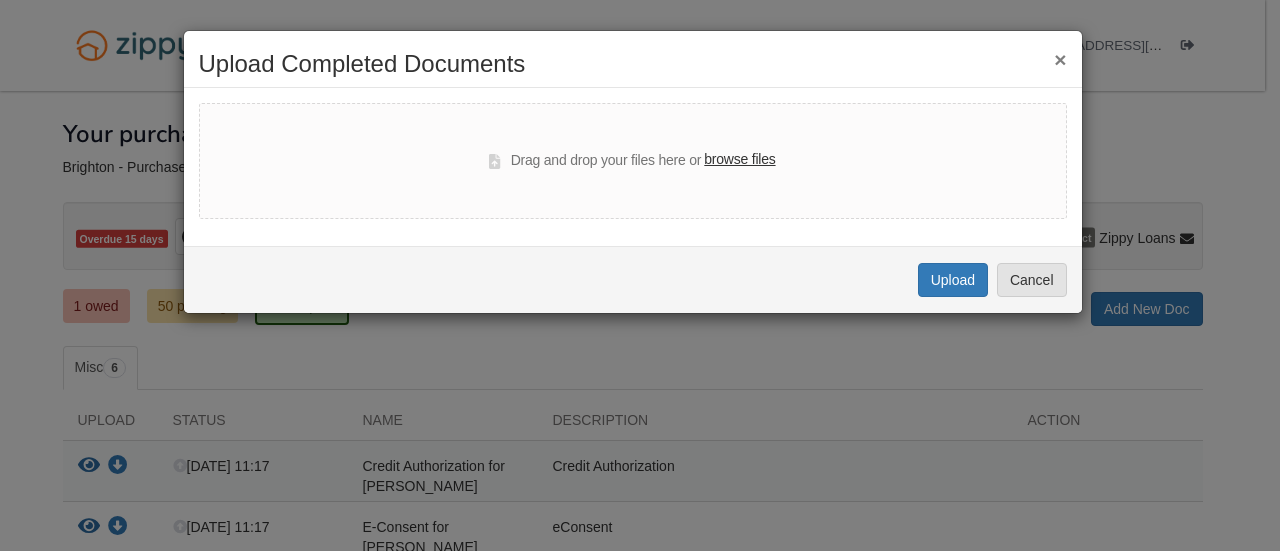 click on "browse files" at bounding box center [739, 160] 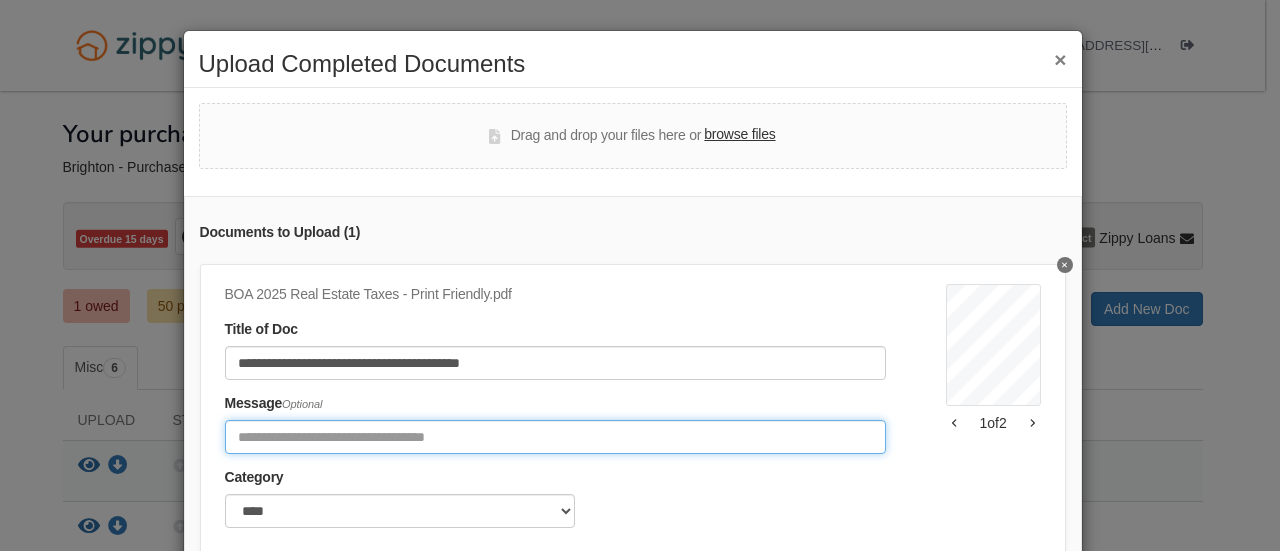 click at bounding box center (555, 437) 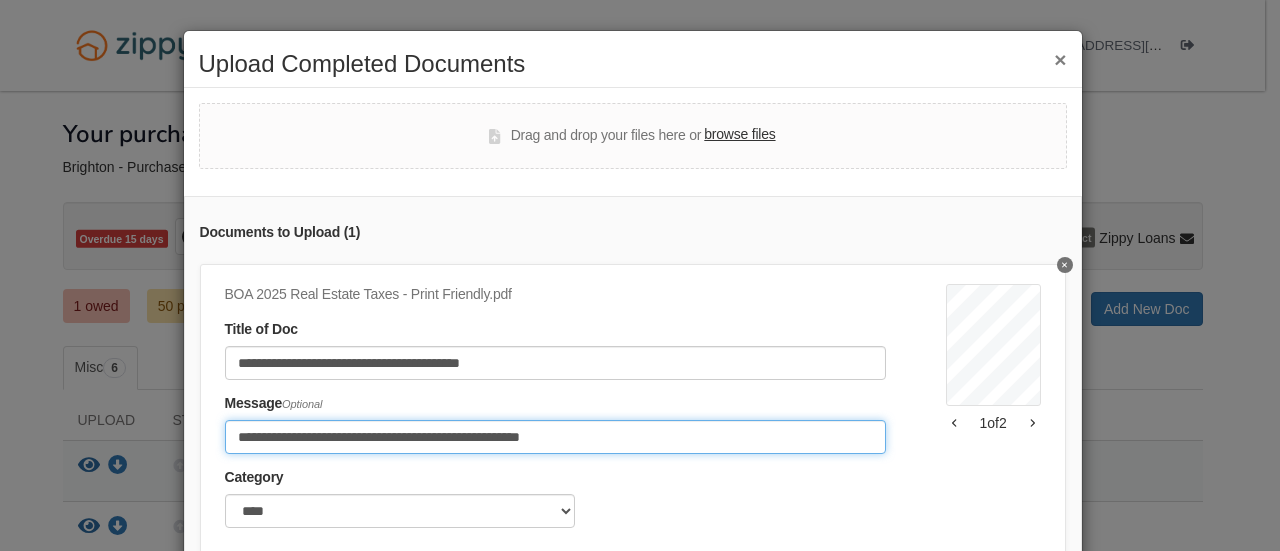 type on "**********" 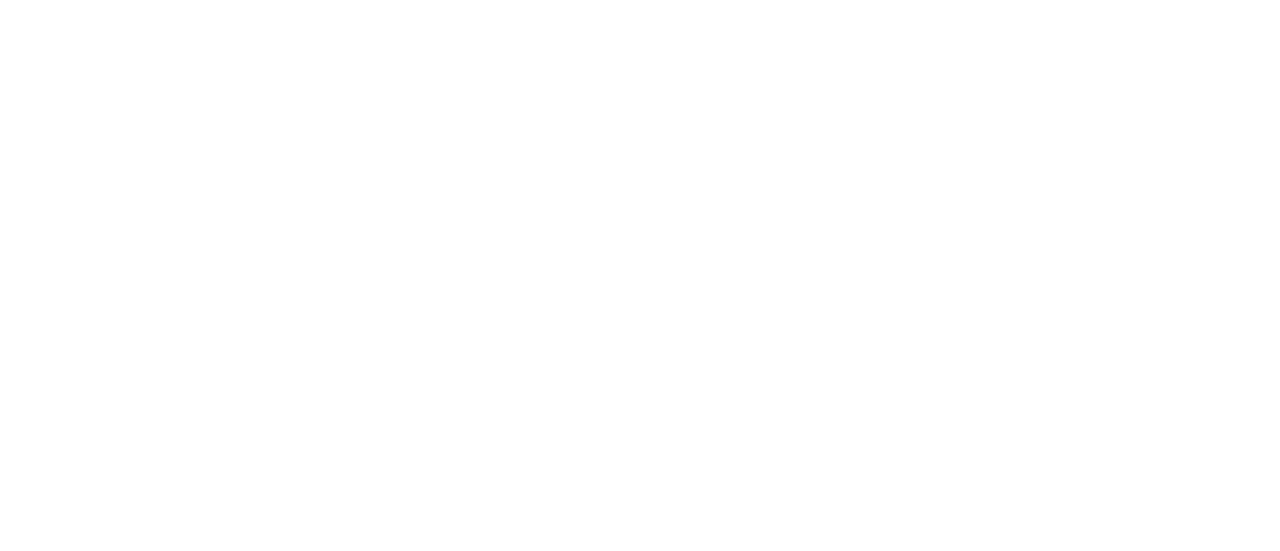 scroll, scrollTop: 0, scrollLeft: 0, axis: both 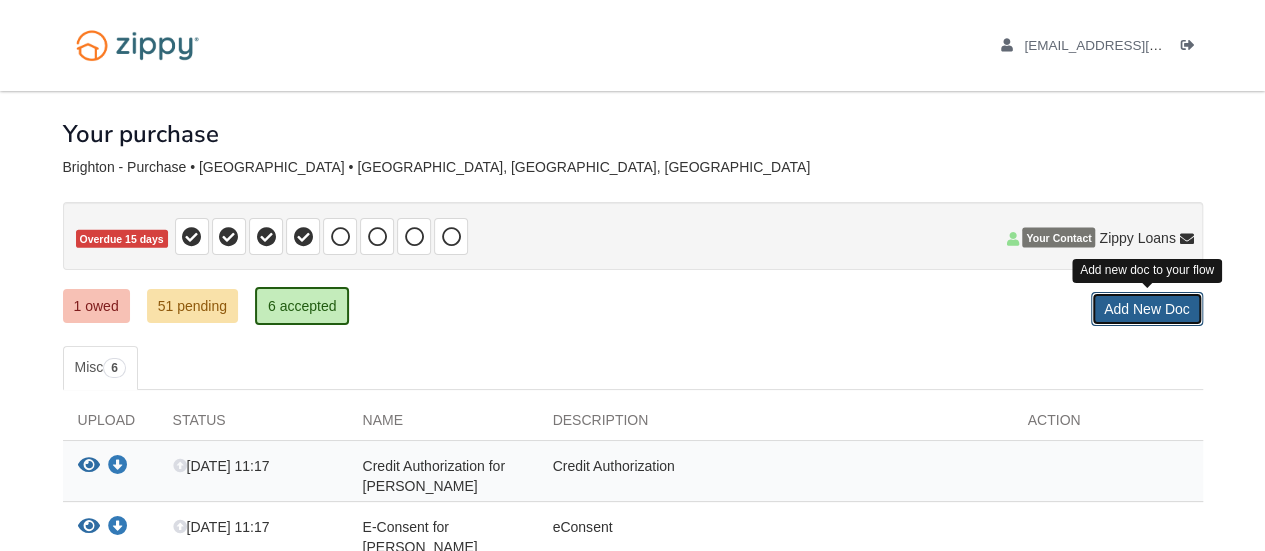 click on "Add New Doc" at bounding box center [1147, 309] 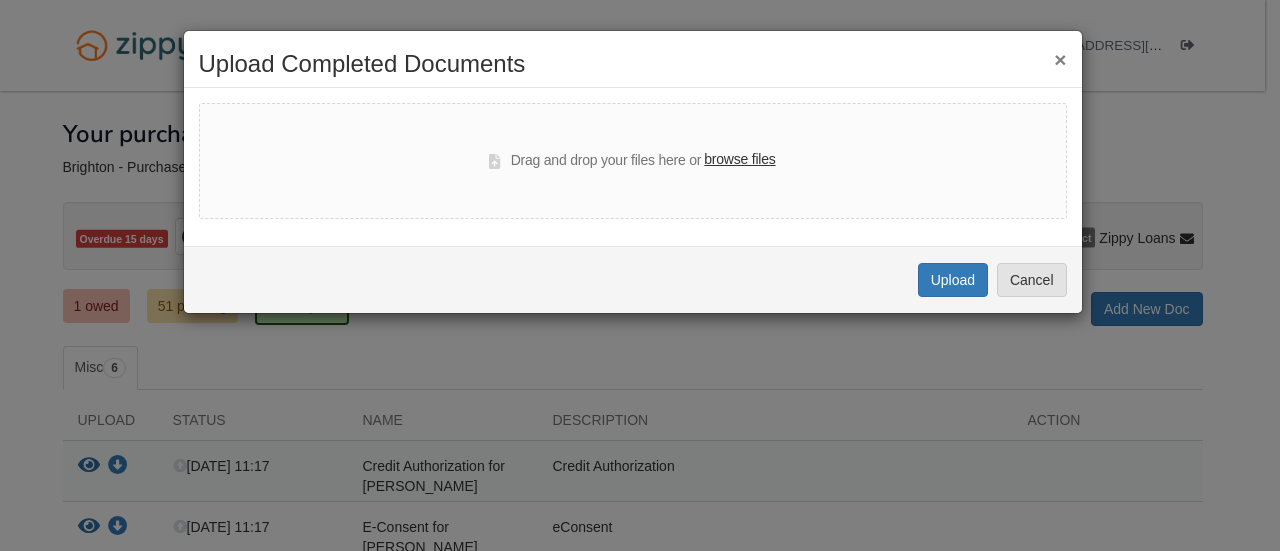 click on "browse files" at bounding box center [739, 160] 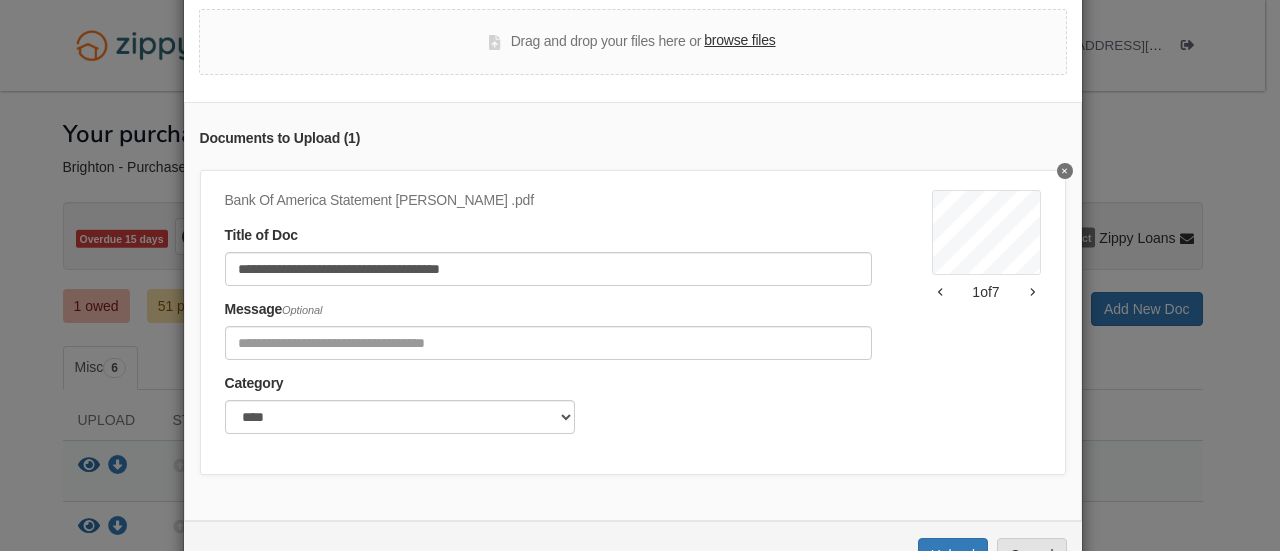 scroll, scrollTop: 174, scrollLeft: 0, axis: vertical 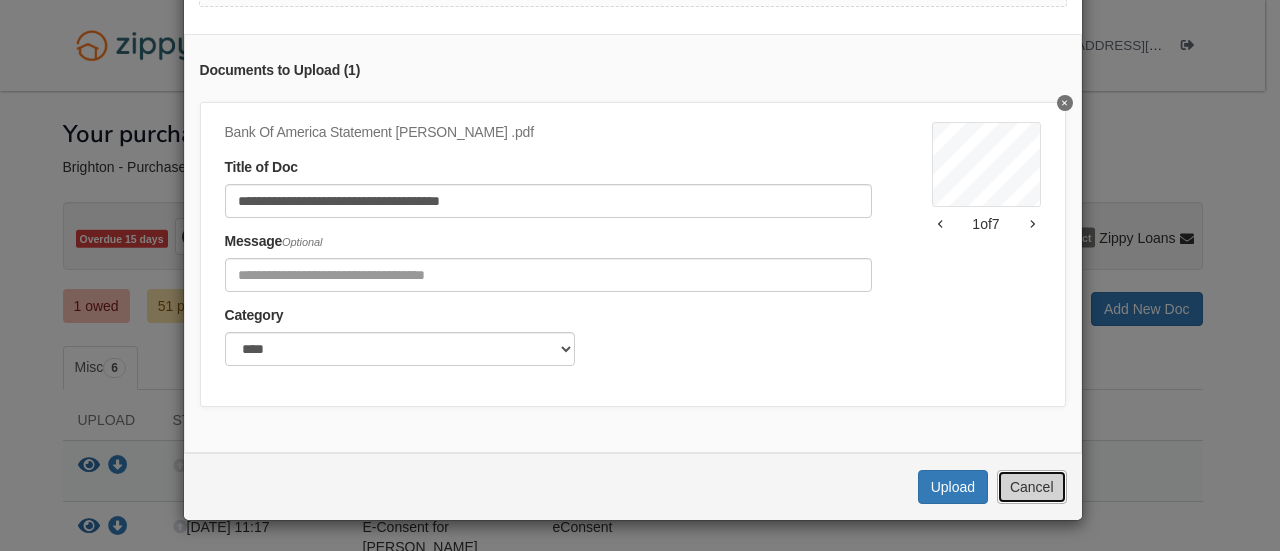 click on "Cancel" at bounding box center (1032, 487) 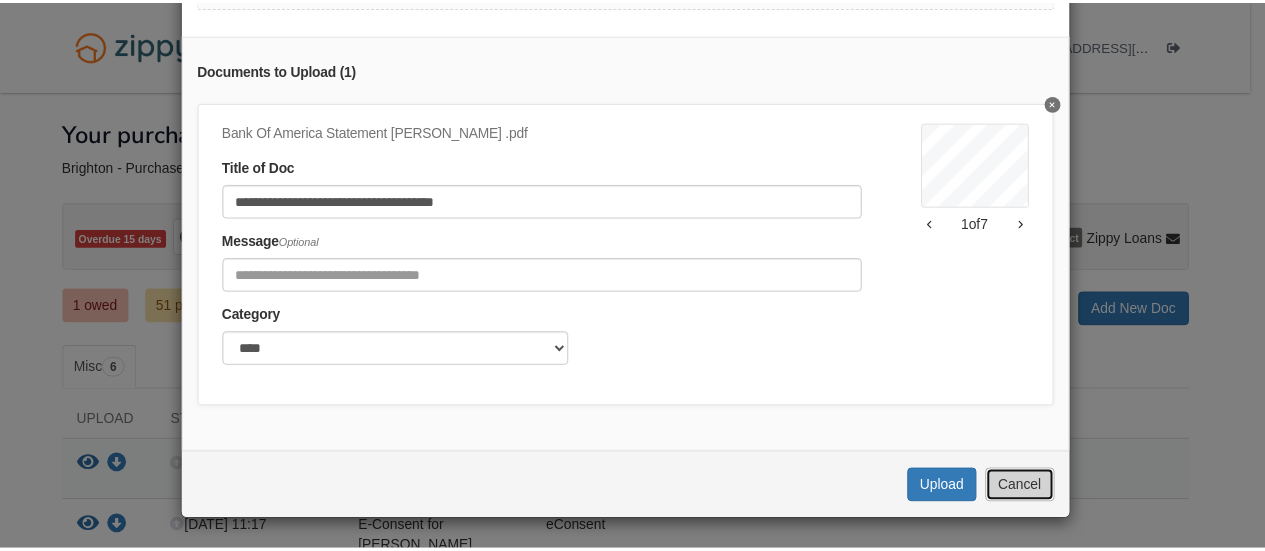 scroll, scrollTop: 0, scrollLeft: 0, axis: both 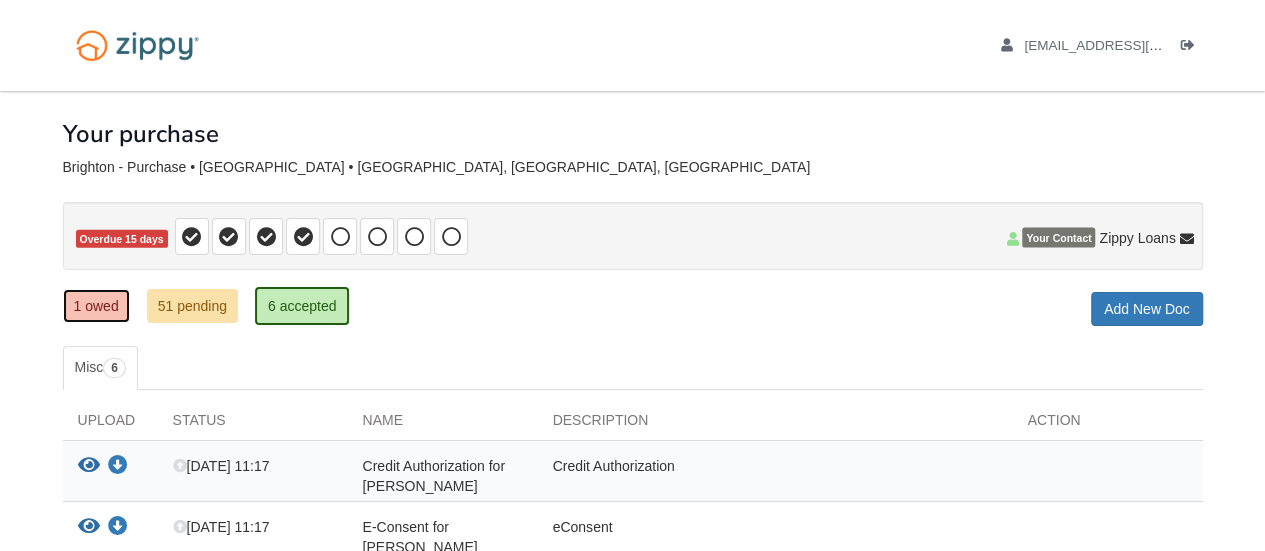 click on "1 owed" at bounding box center (96, 306) 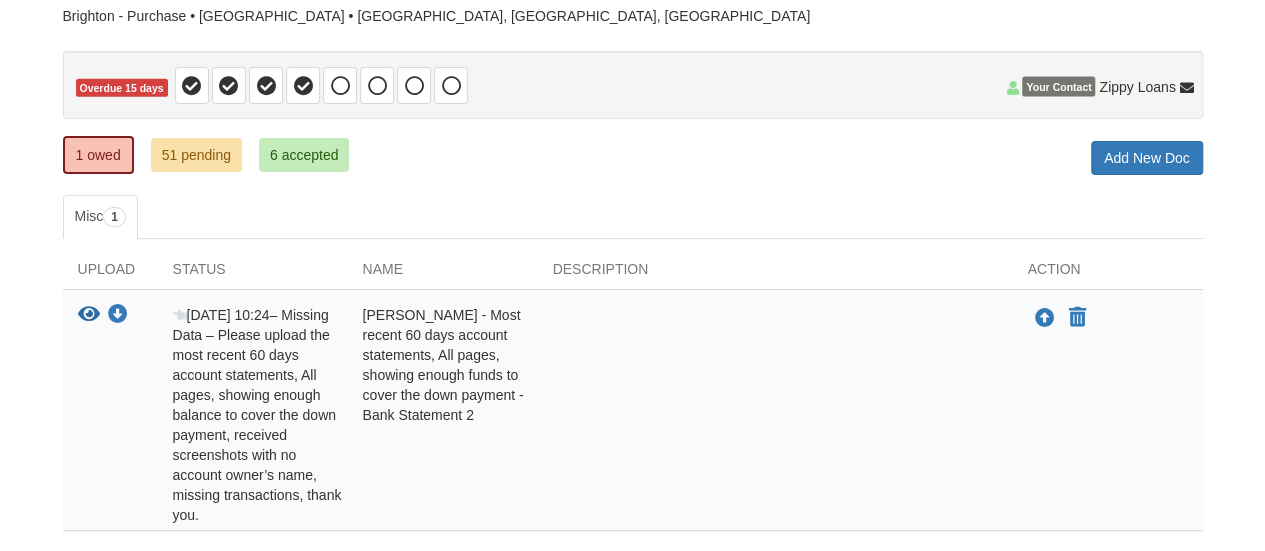 scroll, scrollTop: 0, scrollLeft: 0, axis: both 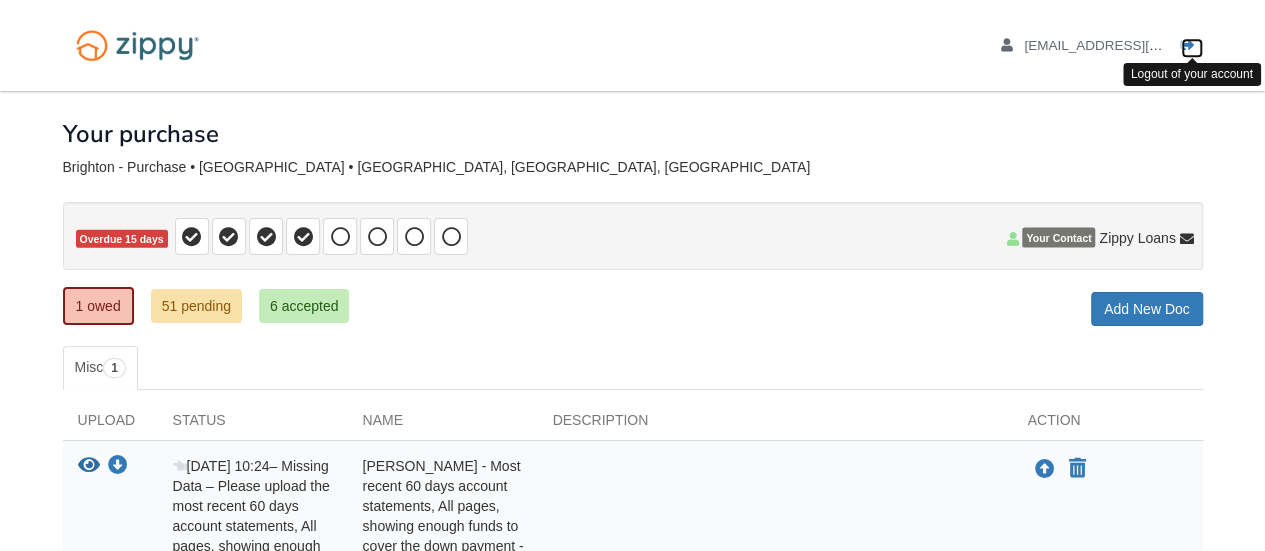 click at bounding box center [1188, 46] 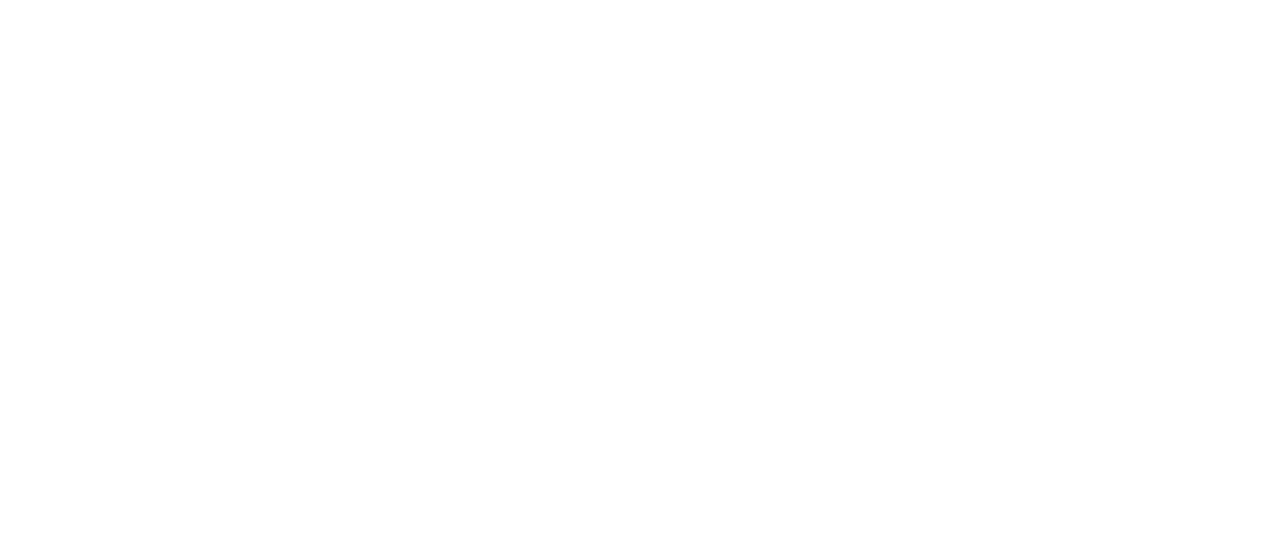 scroll, scrollTop: 0, scrollLeft: 0, axis: both 